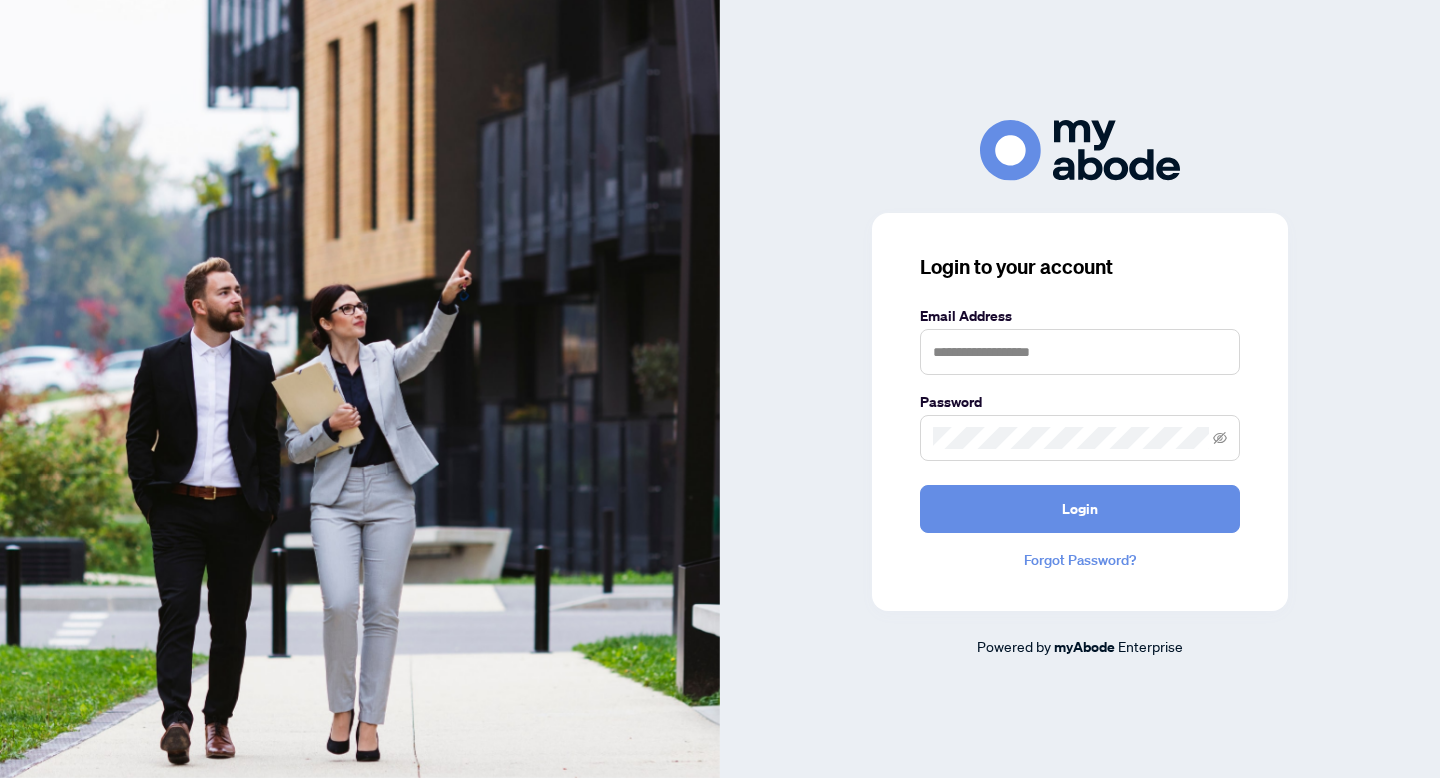 scroll, scrollTop: 0, scrollLeft: 0, axis: both 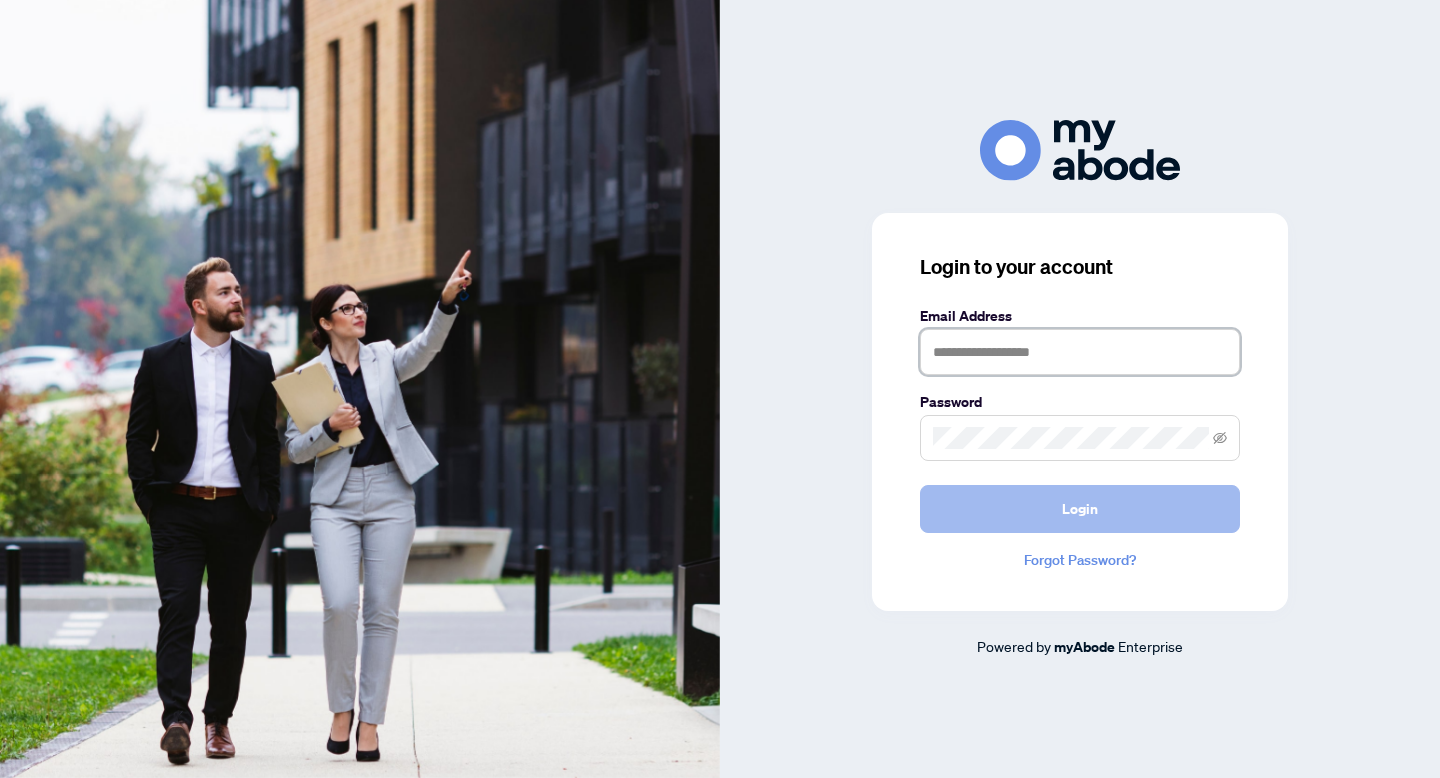 type on "**********" 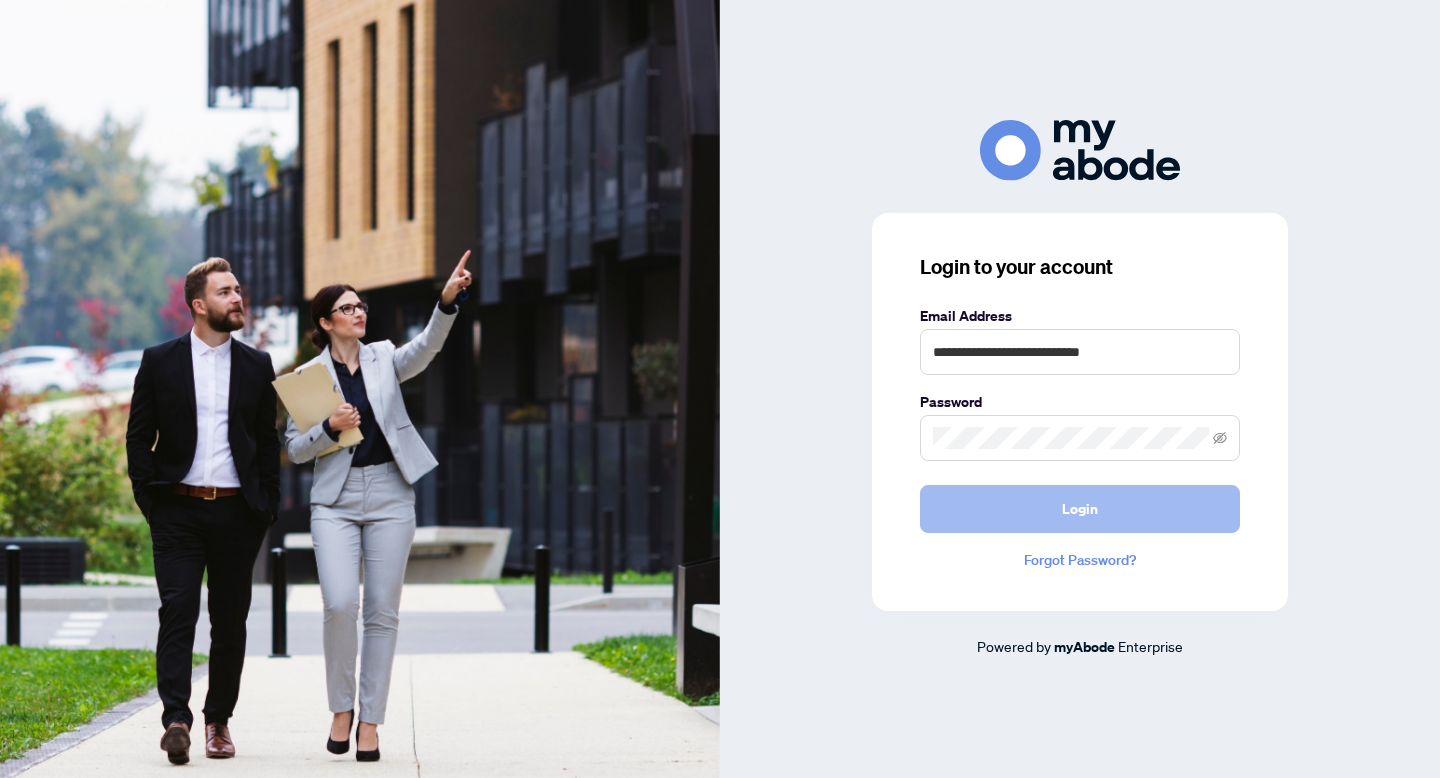 click on "Login" at bounding box center [1080, 509] 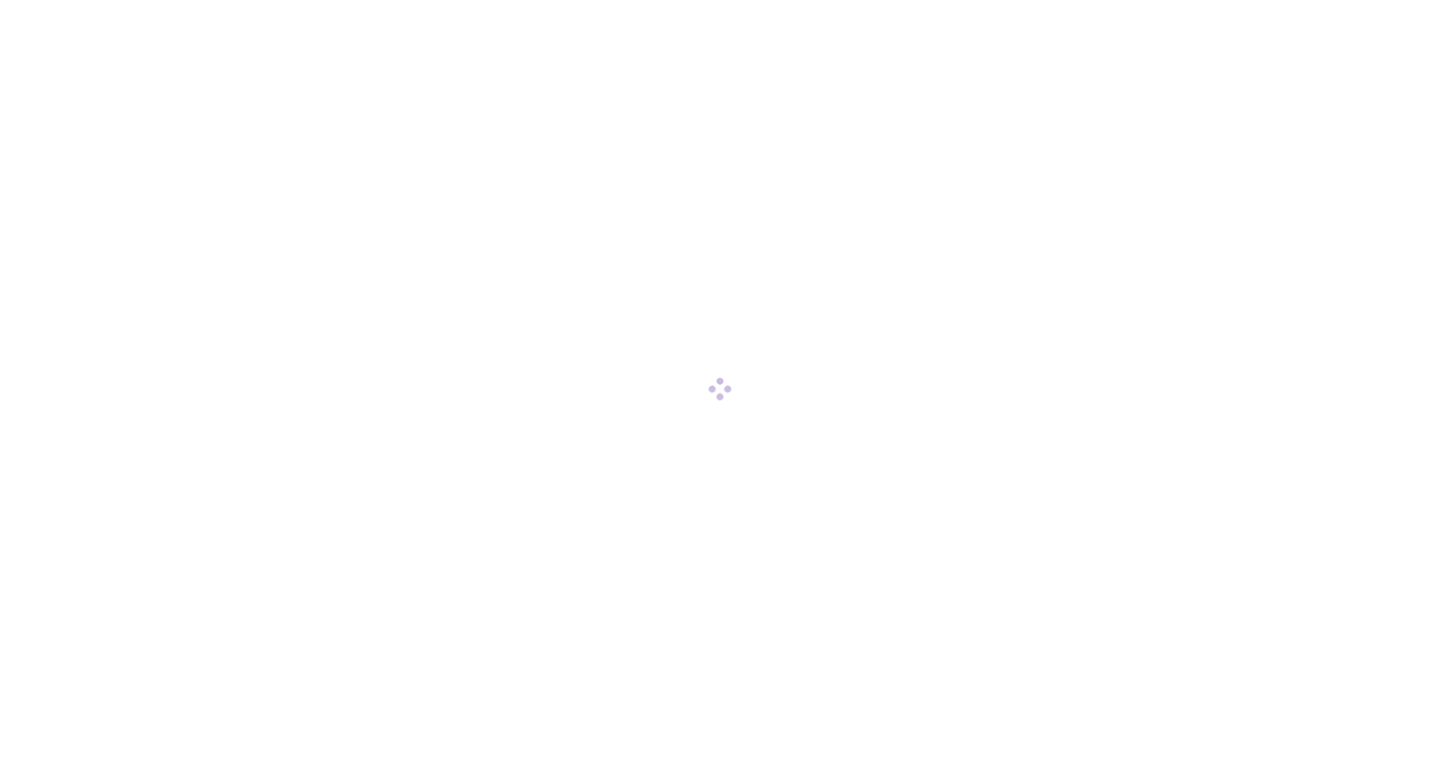 scroll, scrollTop: 0, scrollLeft: 0, axis: both 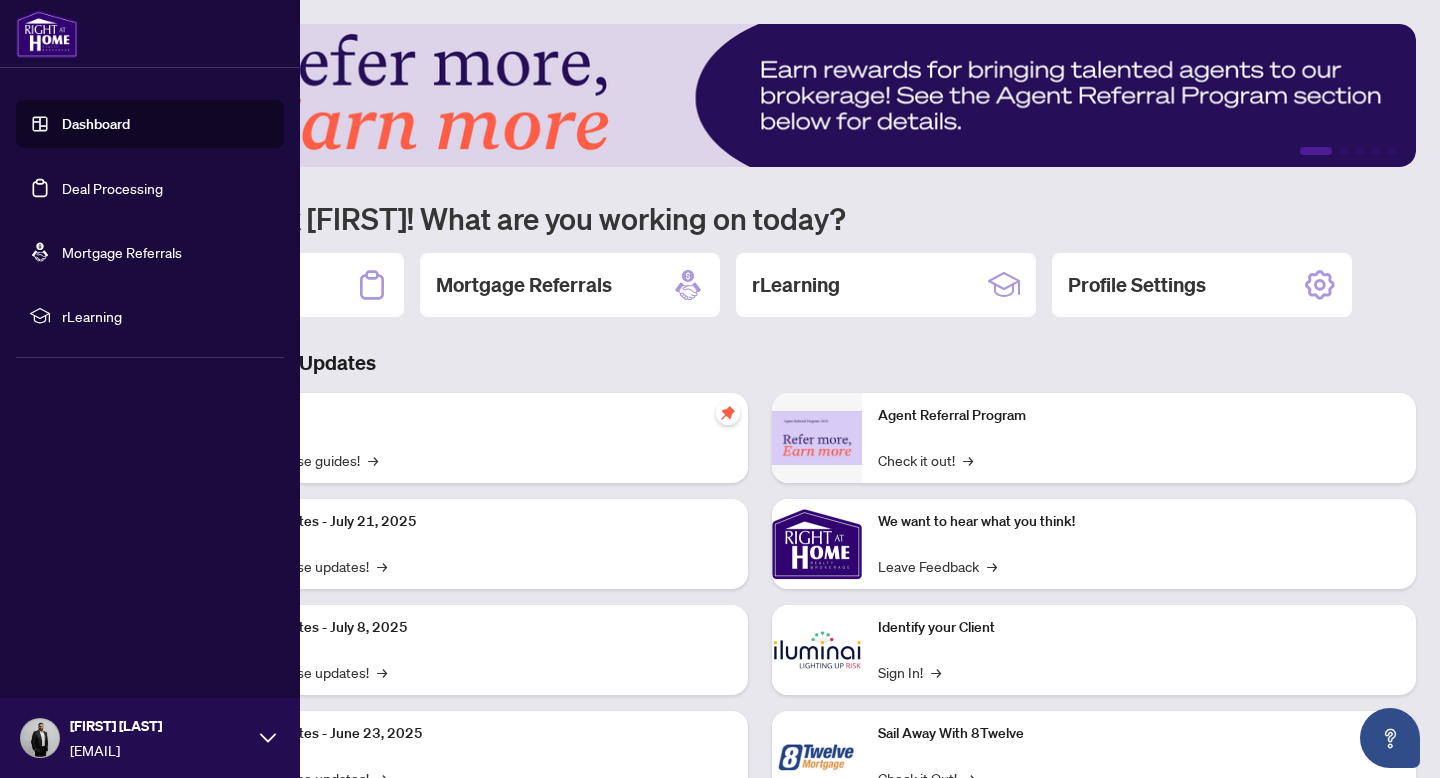 click on "Deal Processing" at bounding box center (112, 188) 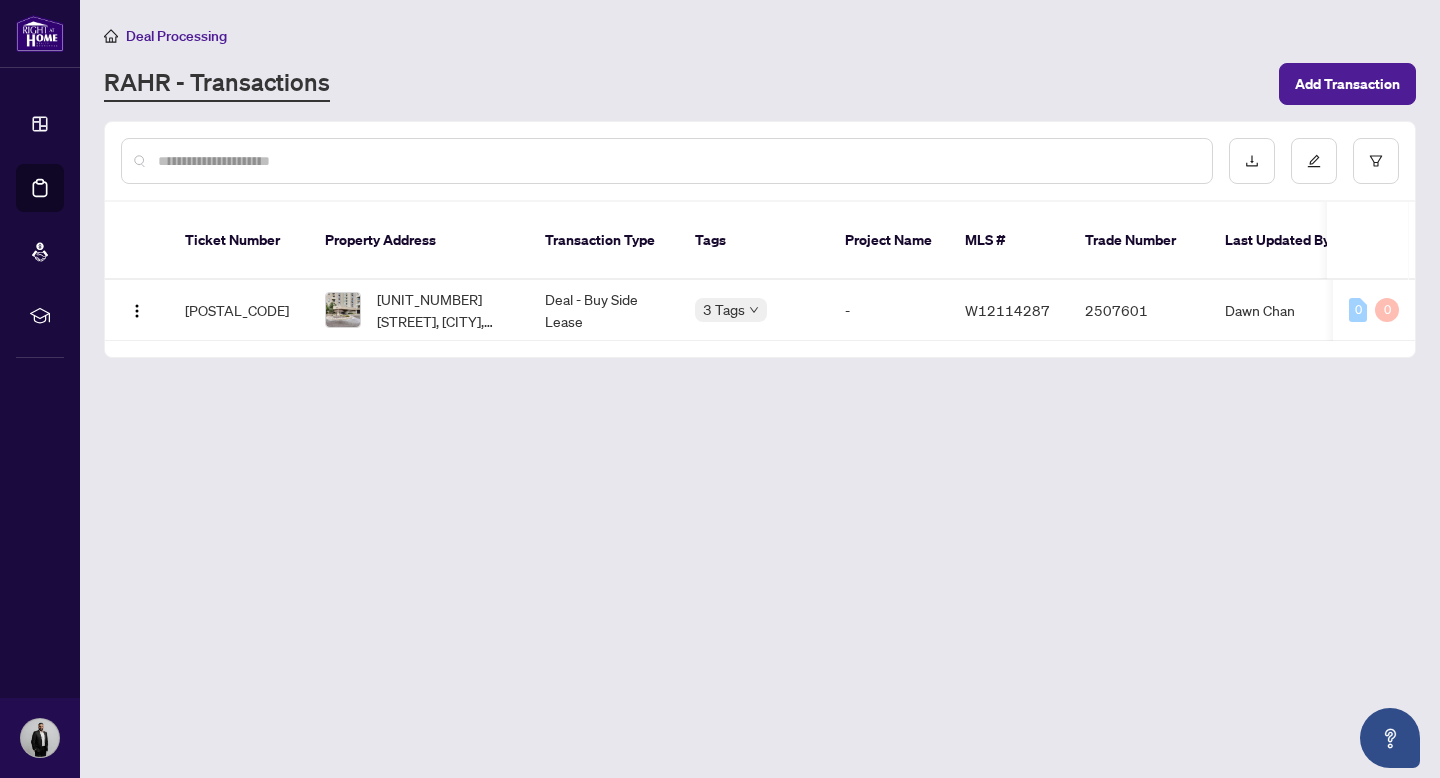 click on "Deal Processing RAHR - Transactions Add Transaction Ticket Number Property Address Transaction Type Tags Project Name MLS # Trade Number Last Updated By Last Modified Date Created By Created Date                           [NUMBER] [UNIT_NUMBER] [STREET], [CITY], [STATE] [POSTAL_CODE], [COUNTRY] Deal - Buy Side Lease 3 Tags - [ID] [MLS_NUMBER] [TRADE_NUMBER] [FIRST] [LAST] Aug/03/2025 [FIRST] [LAST] May/20/2025 0 0" at bounding box center (760, 389) 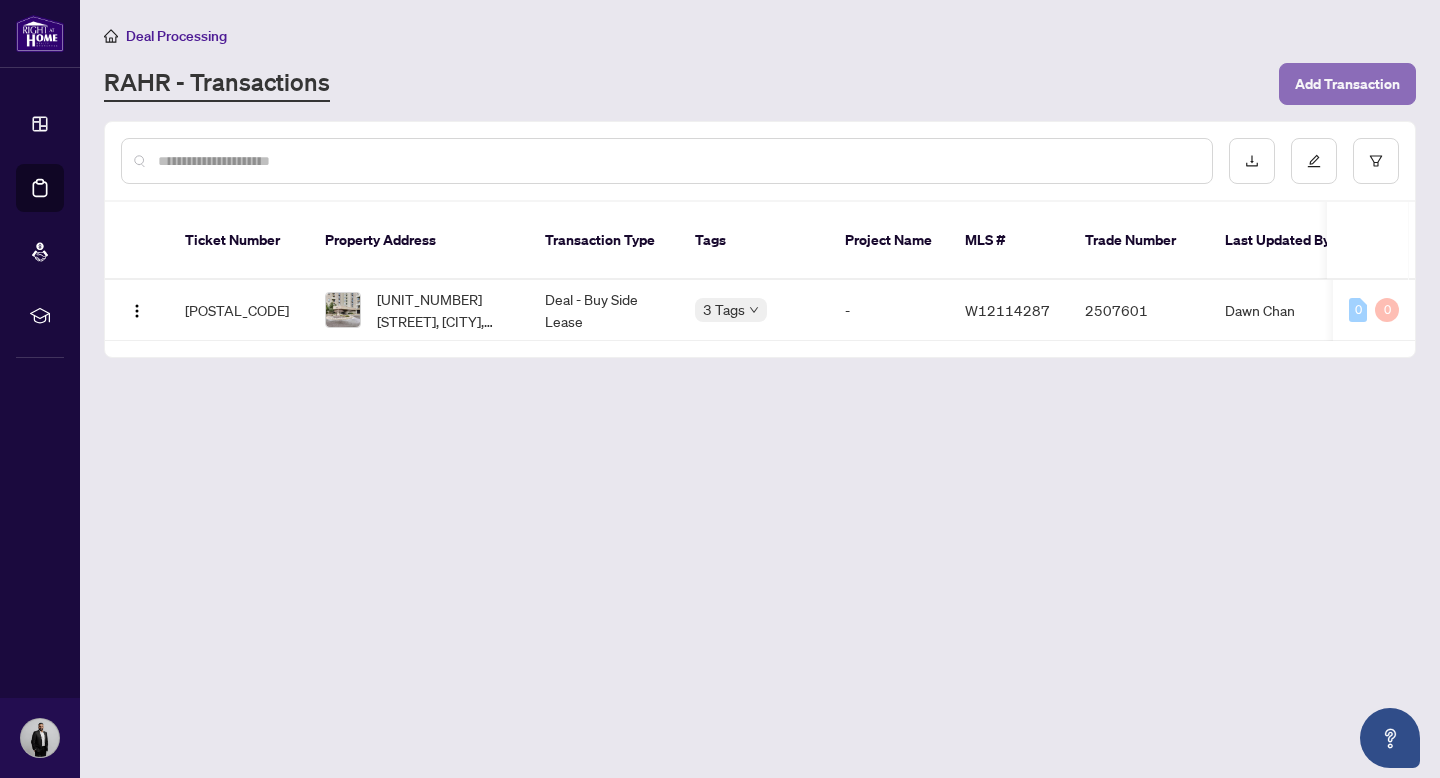 click on "Add Transaction" at bounding box center [1347, 84] 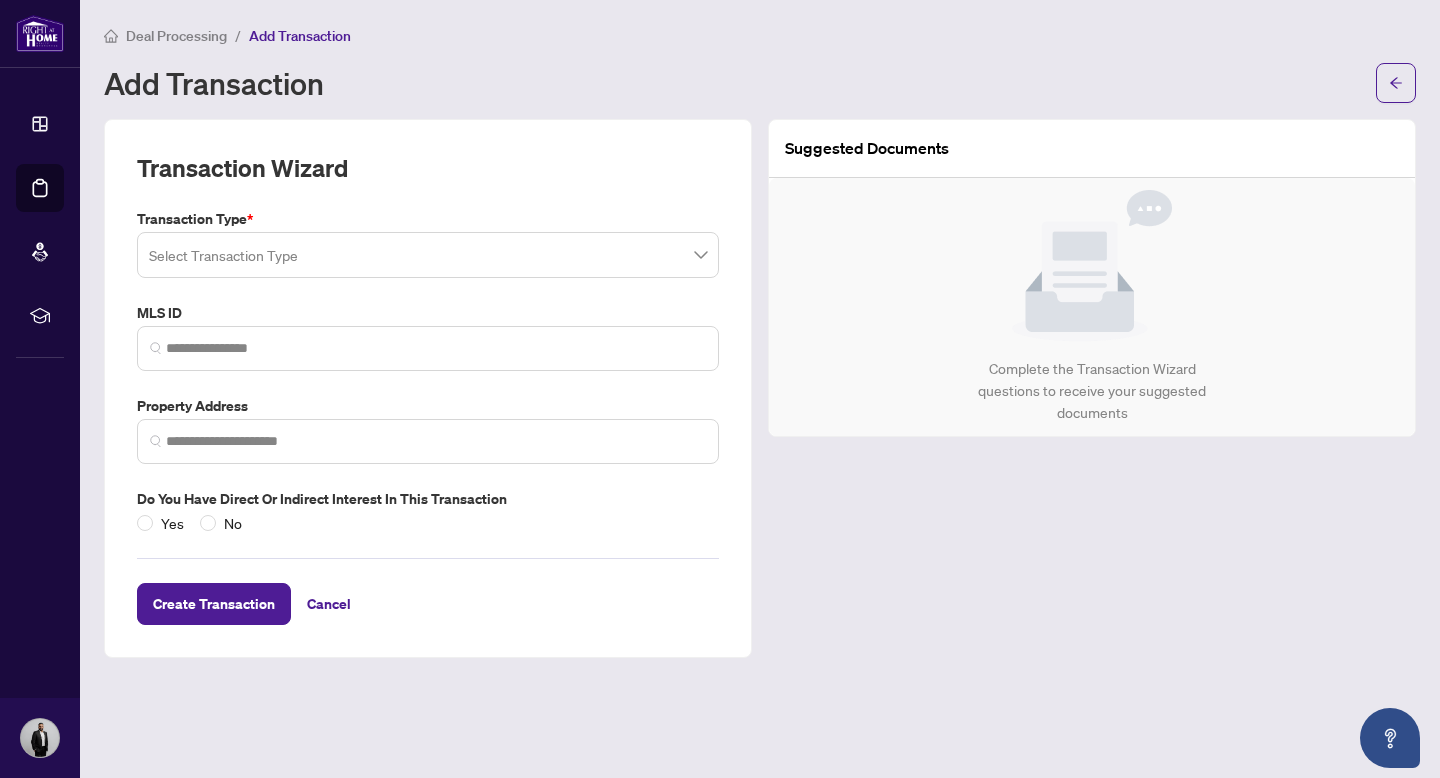 click at bounding box center [428, 255] 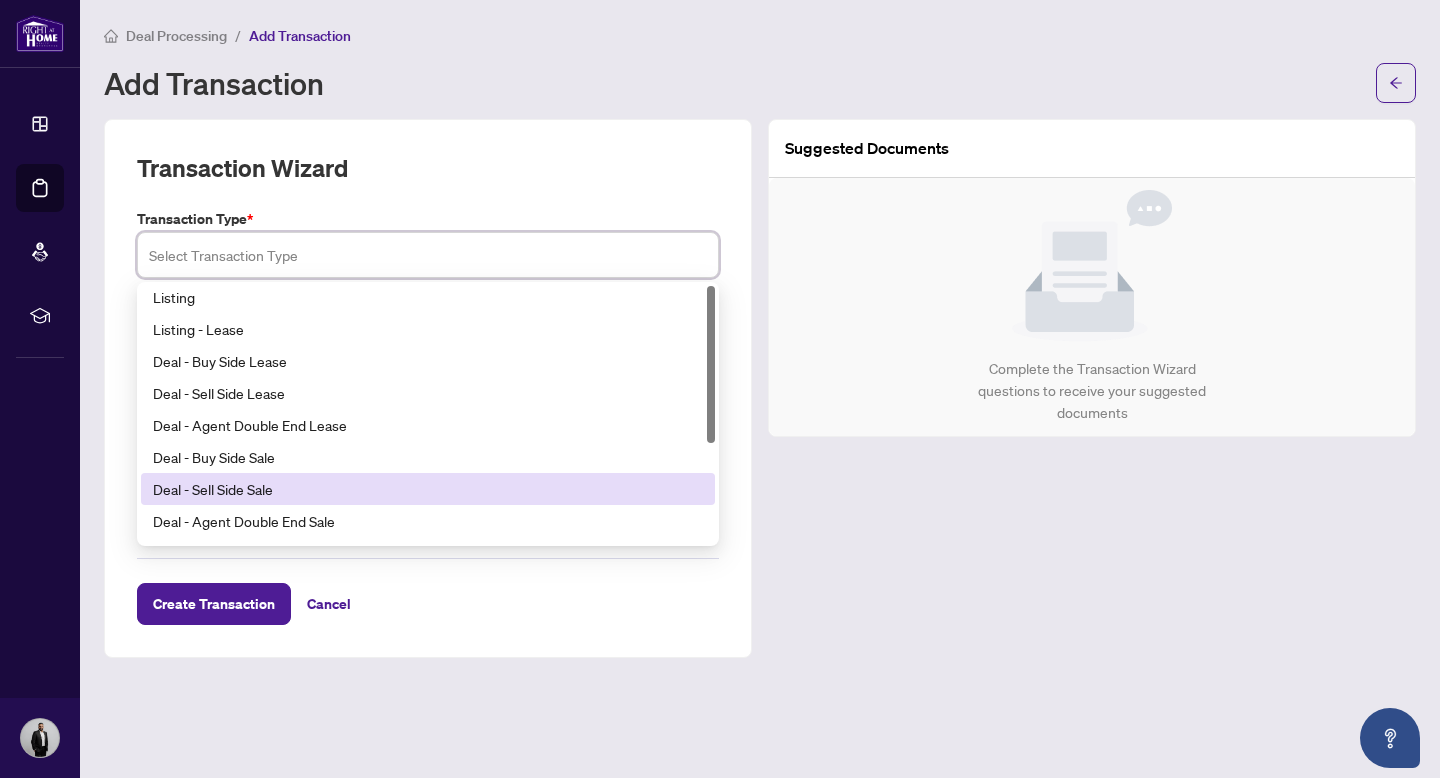 scroll, scrollTop: 0, scrollLeft: 0, axis: both 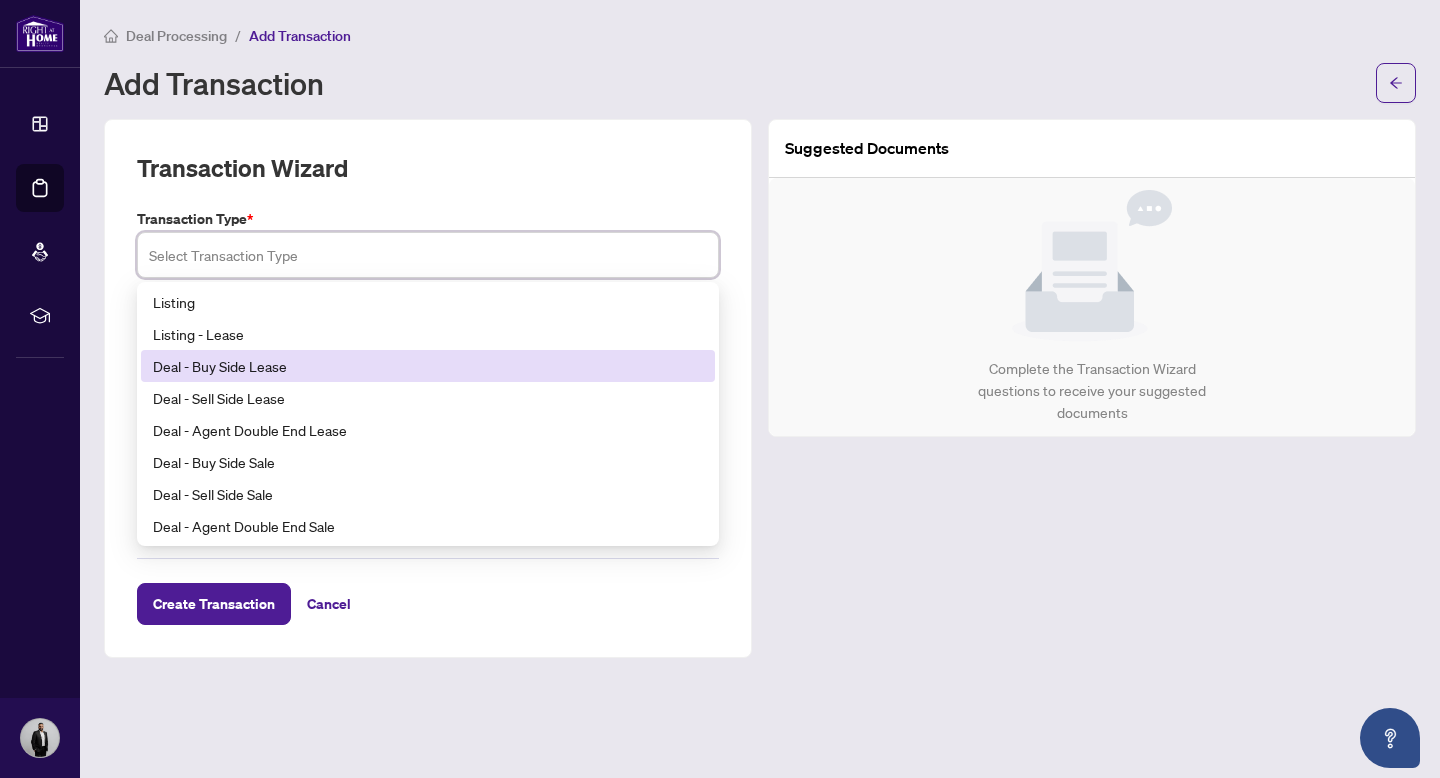 click on "Deal - Buy Side Lease" at bounding box center (428, 366) 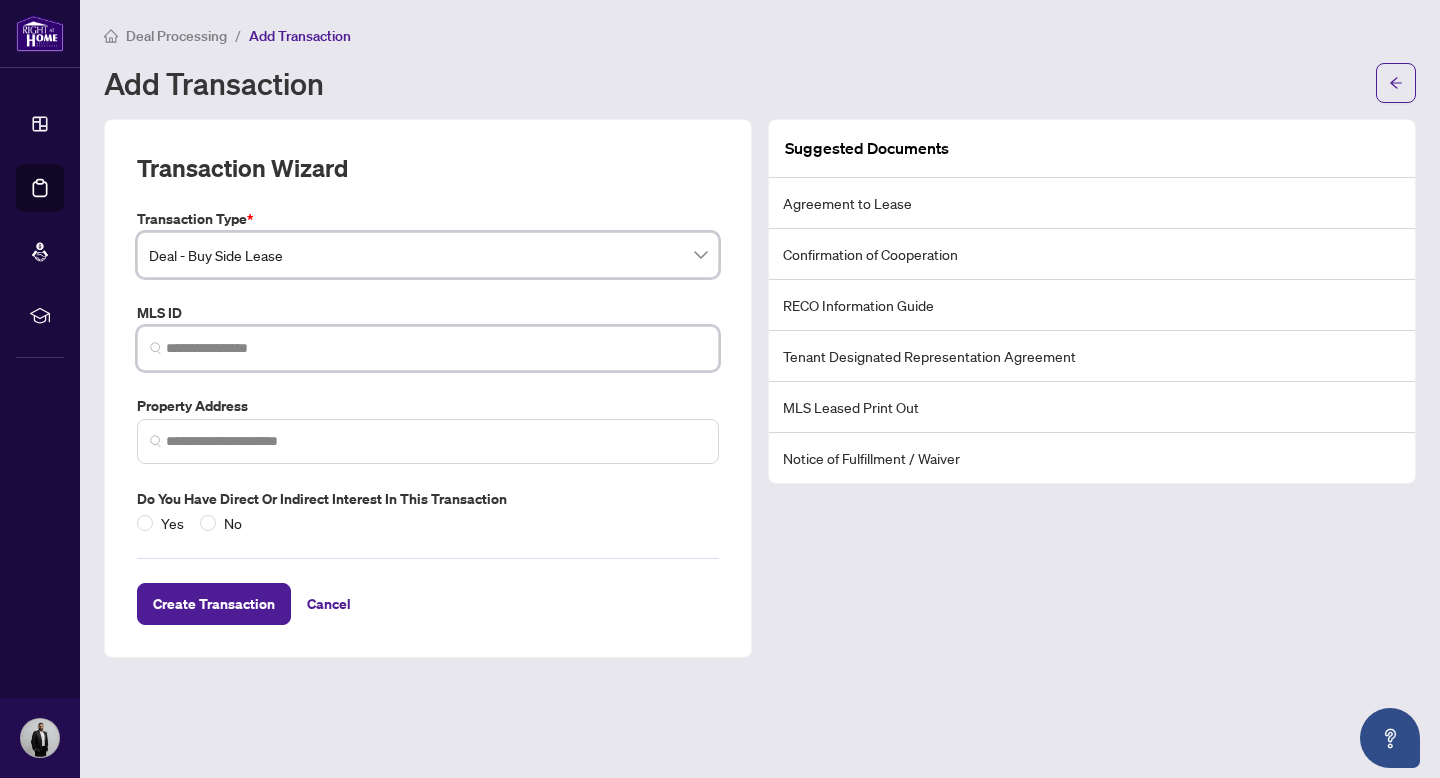 click at bounding box center [436, 348] 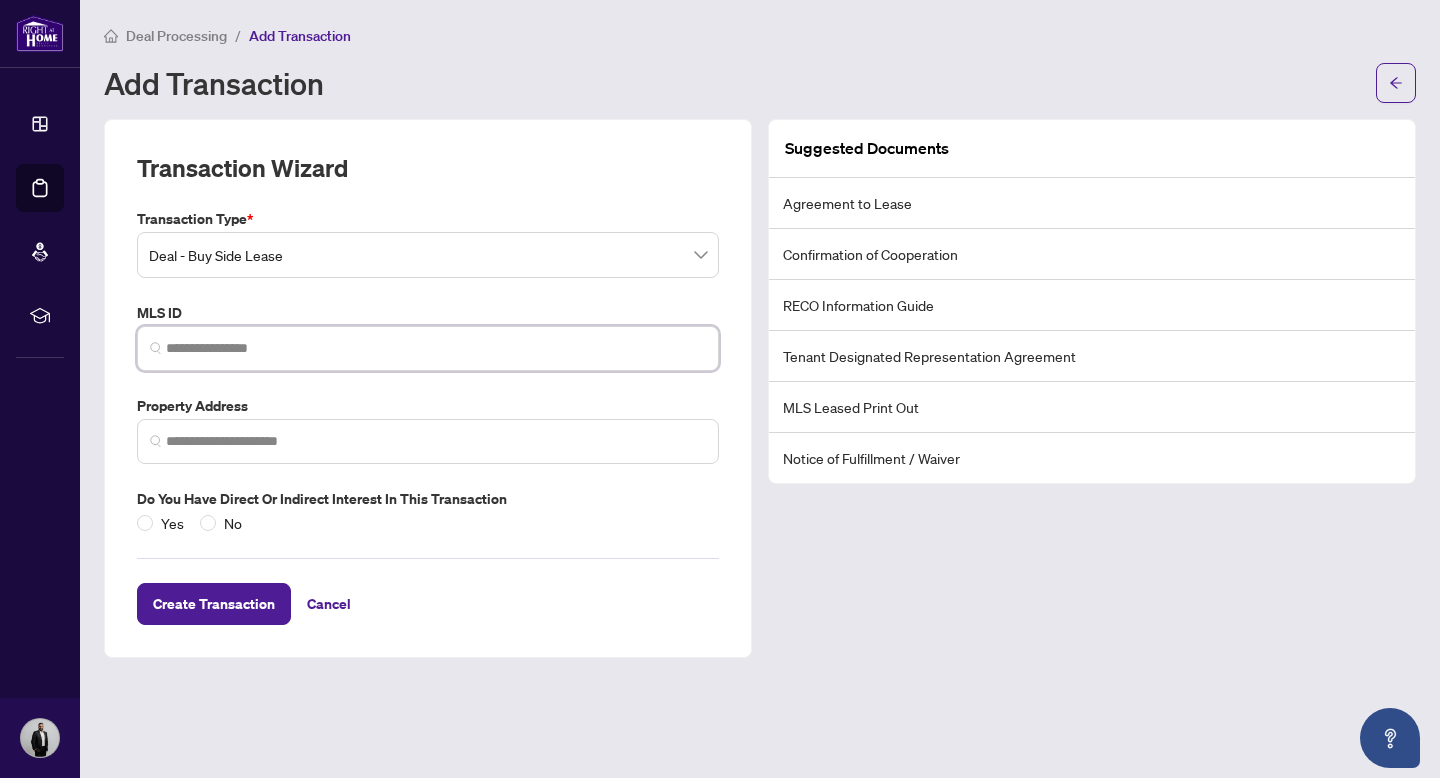 paste on "**********" 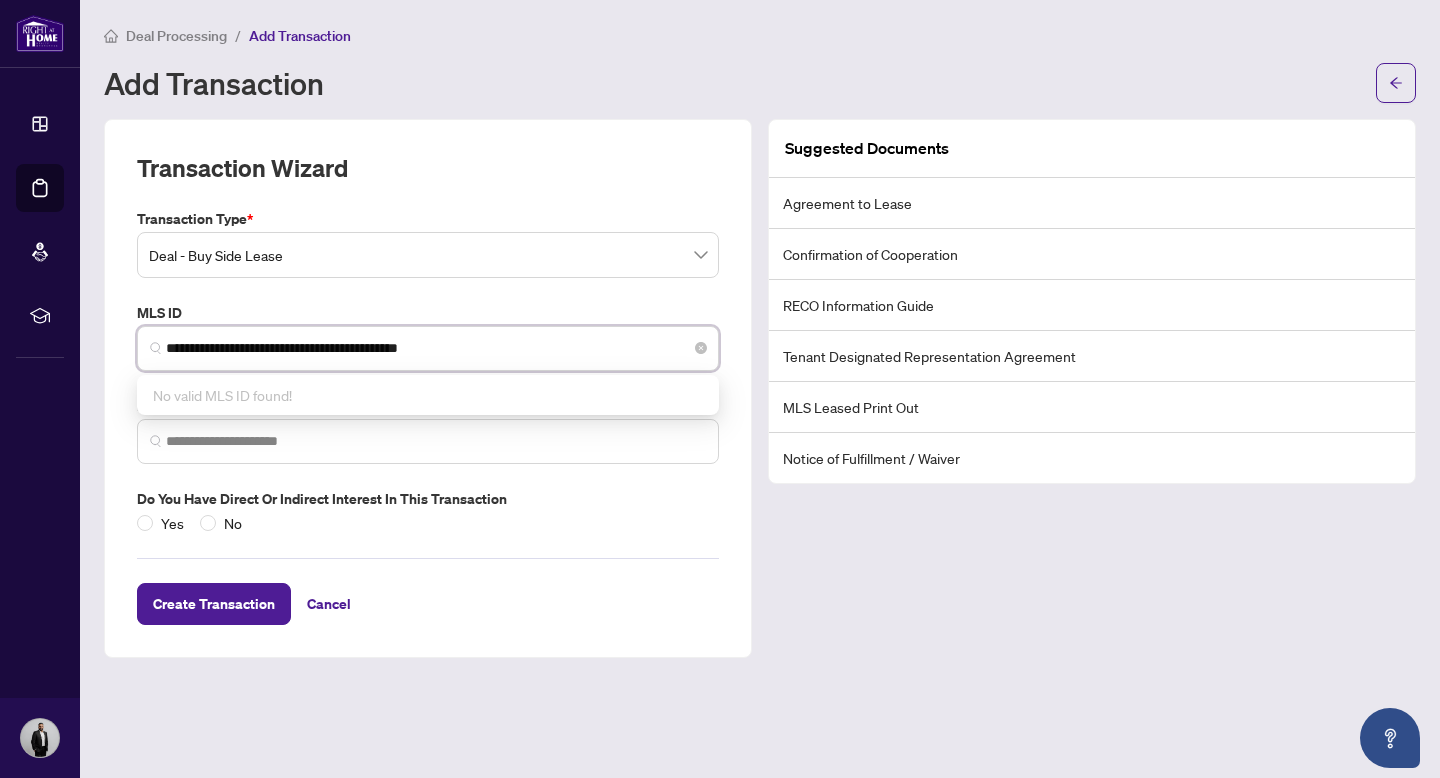 drag, startPoint x: 390, startPoint y: 352, endPoint x: 317, endPoint y: 354, distance: 73.02739 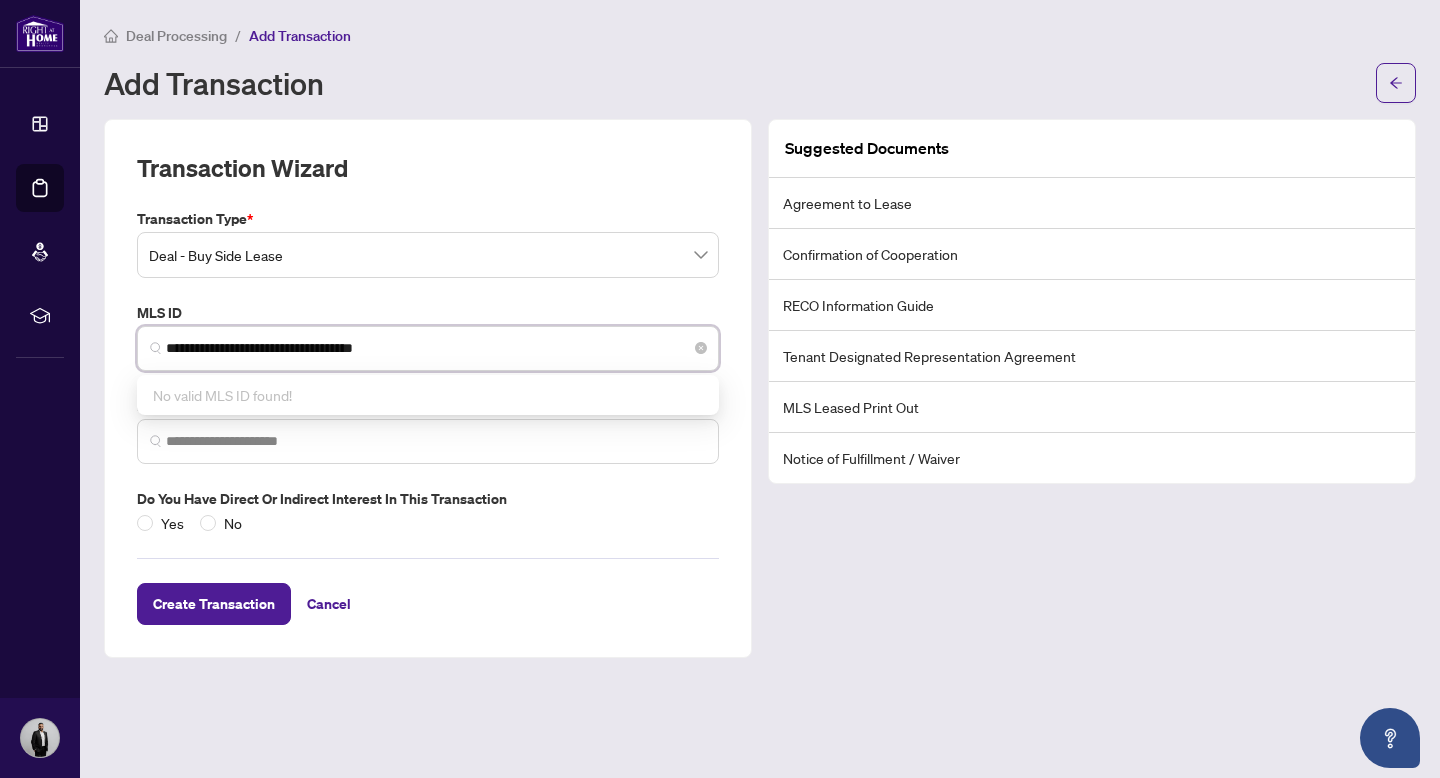 click on "**********" at bounding box center (436, 348) 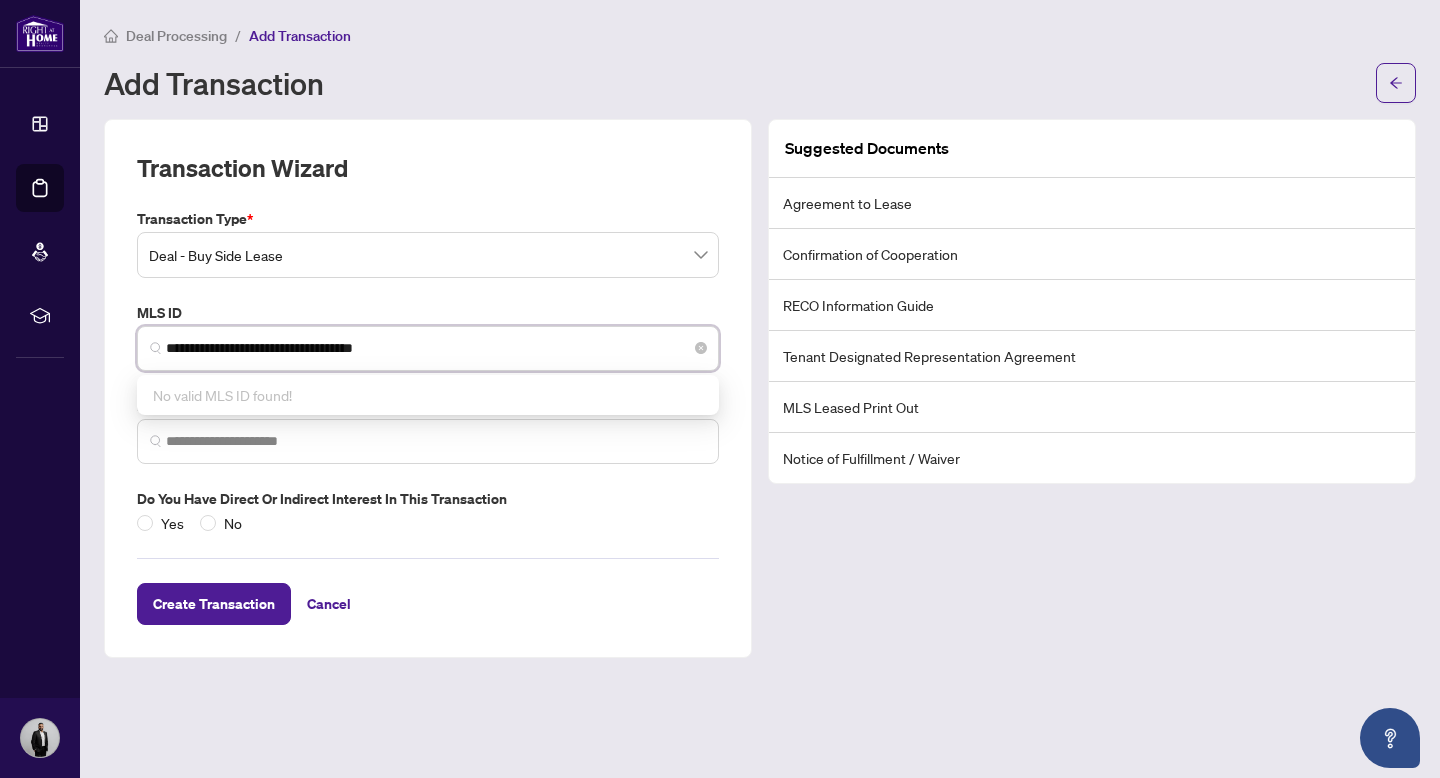 click on "**********" at bounding box center (436, 348) 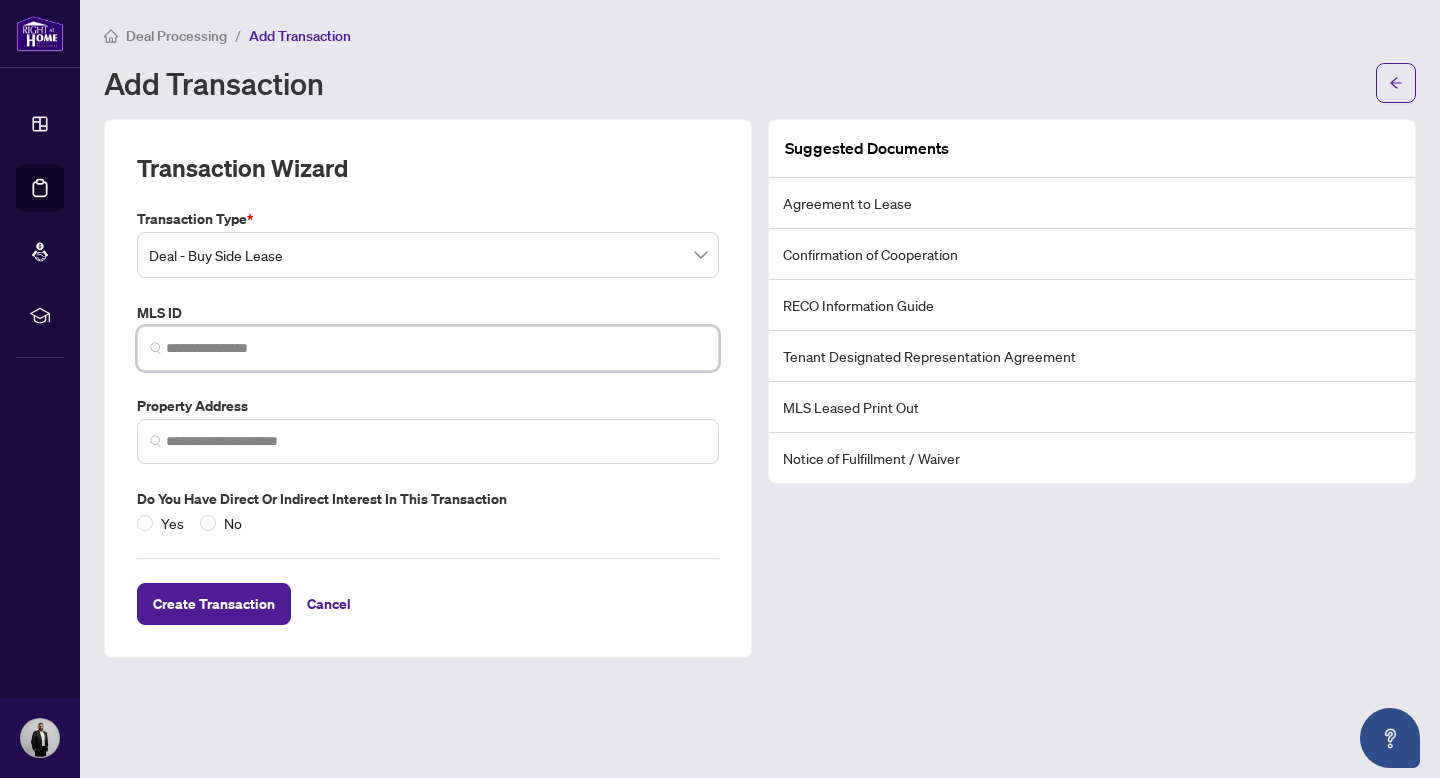 paste on "*********" 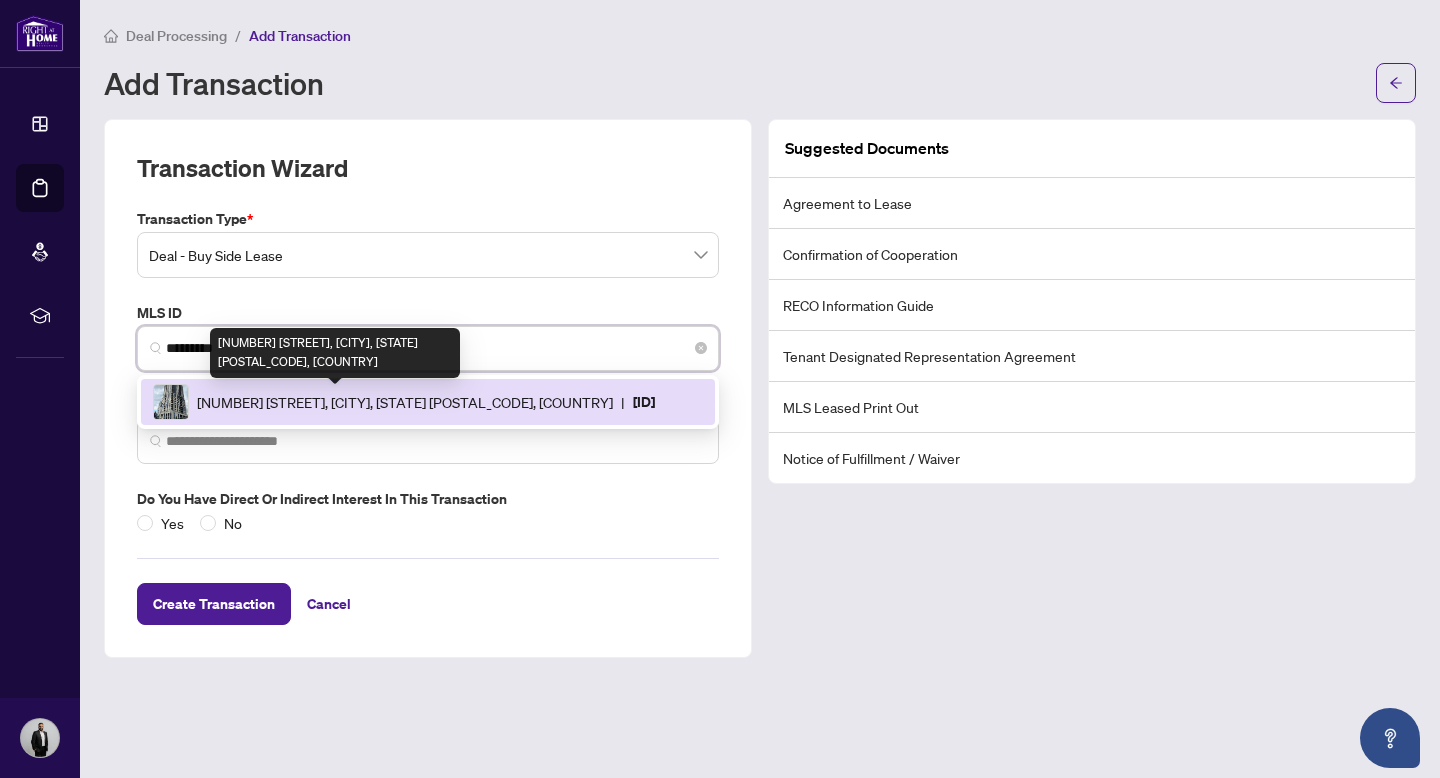 click on "[NUMBER] [STREET], [CITY], [STATE] [POSTAL_CODE], [COUNTRY]" at bounding box center [405, 402] 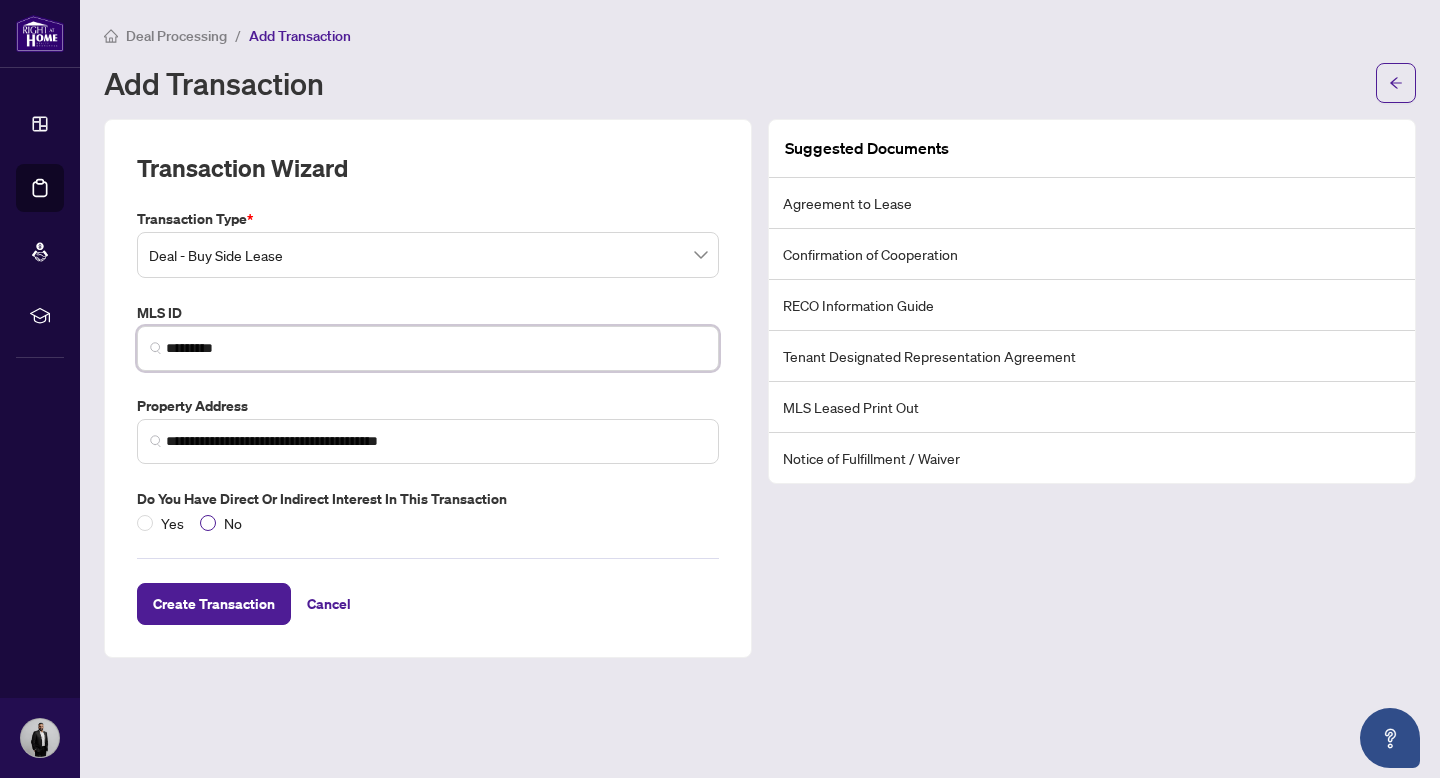 type on "*********" 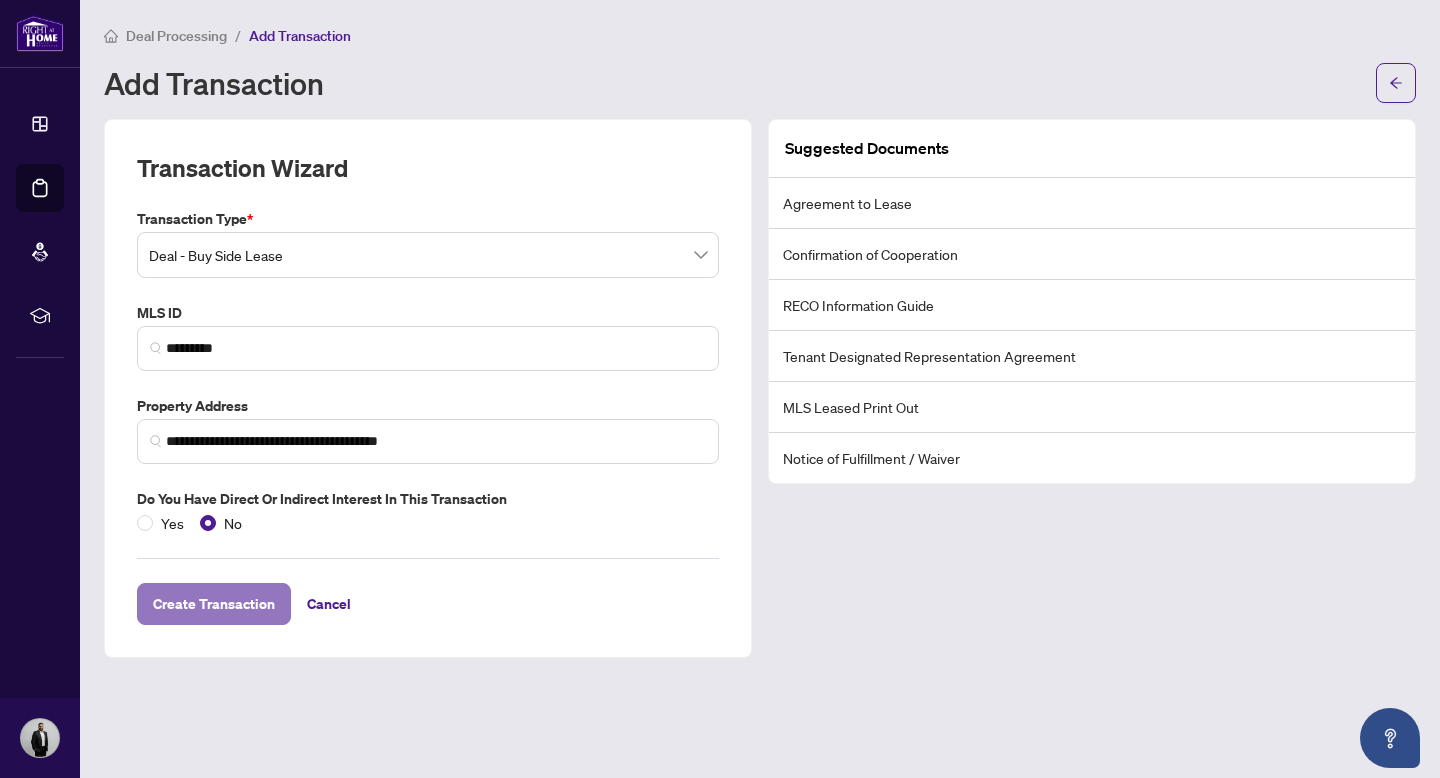 click on "Create Transaction" at bounding box center [214, 604] 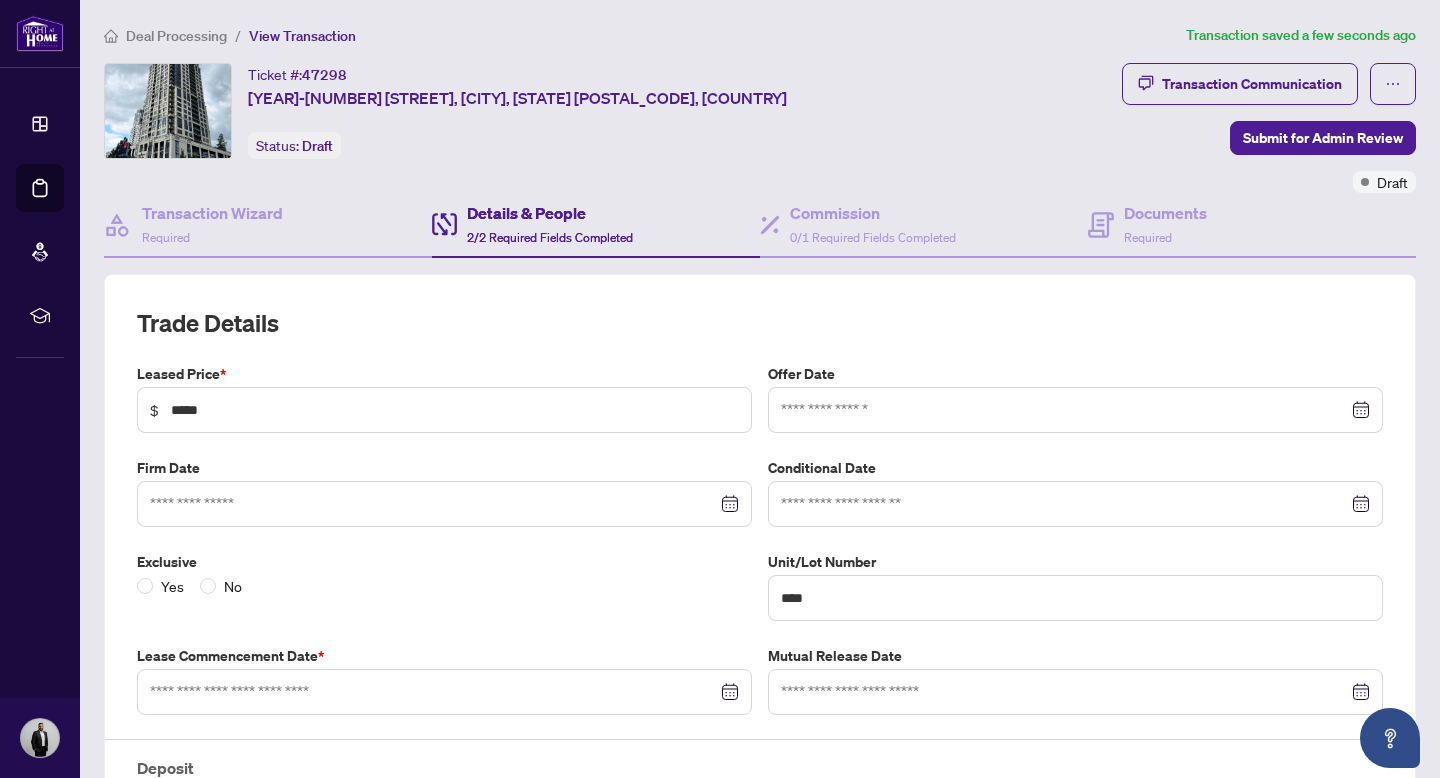 type on "**********" 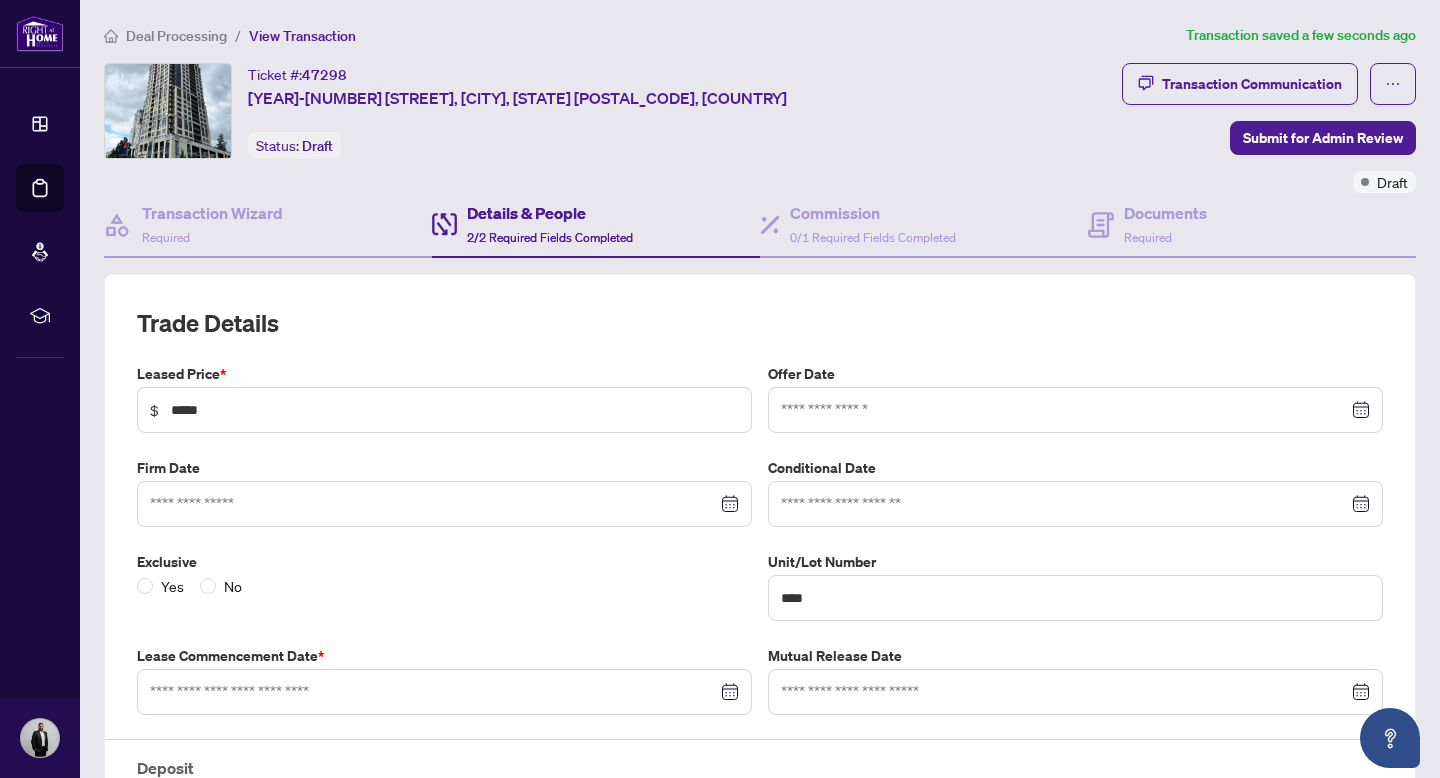 type on "**********" 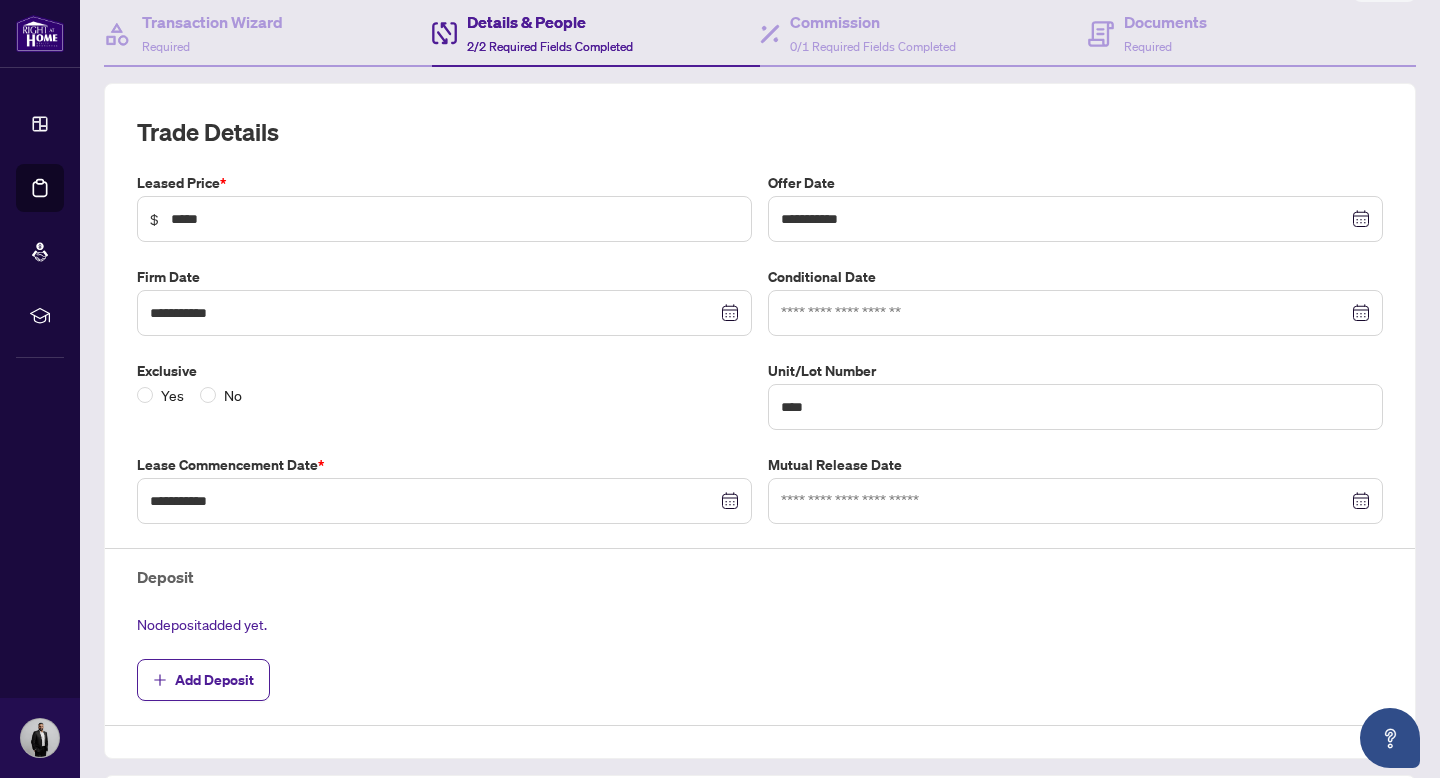 scroll, scrollTop: 0, scrollLeft: 0, axis: both 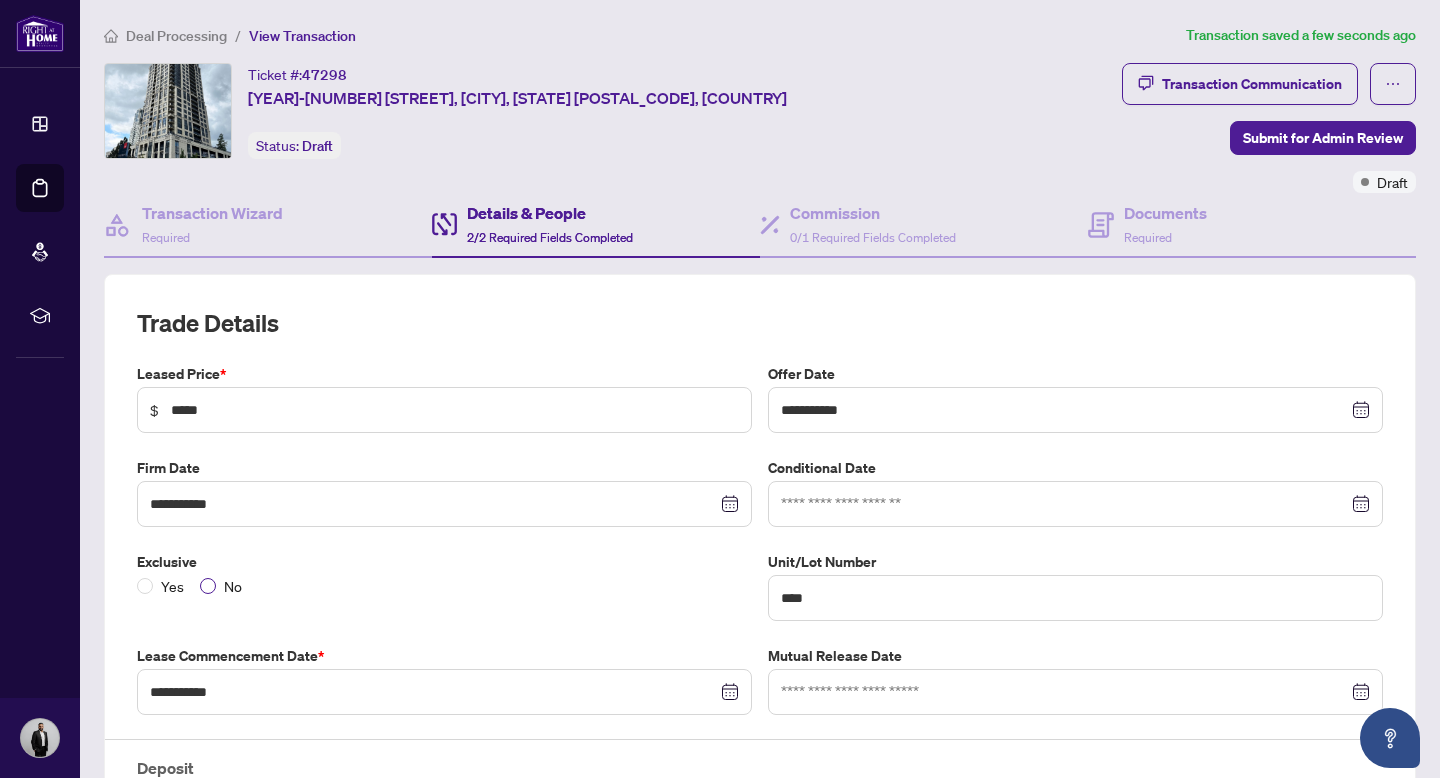 click on "No" at bounding box center (233, 586) 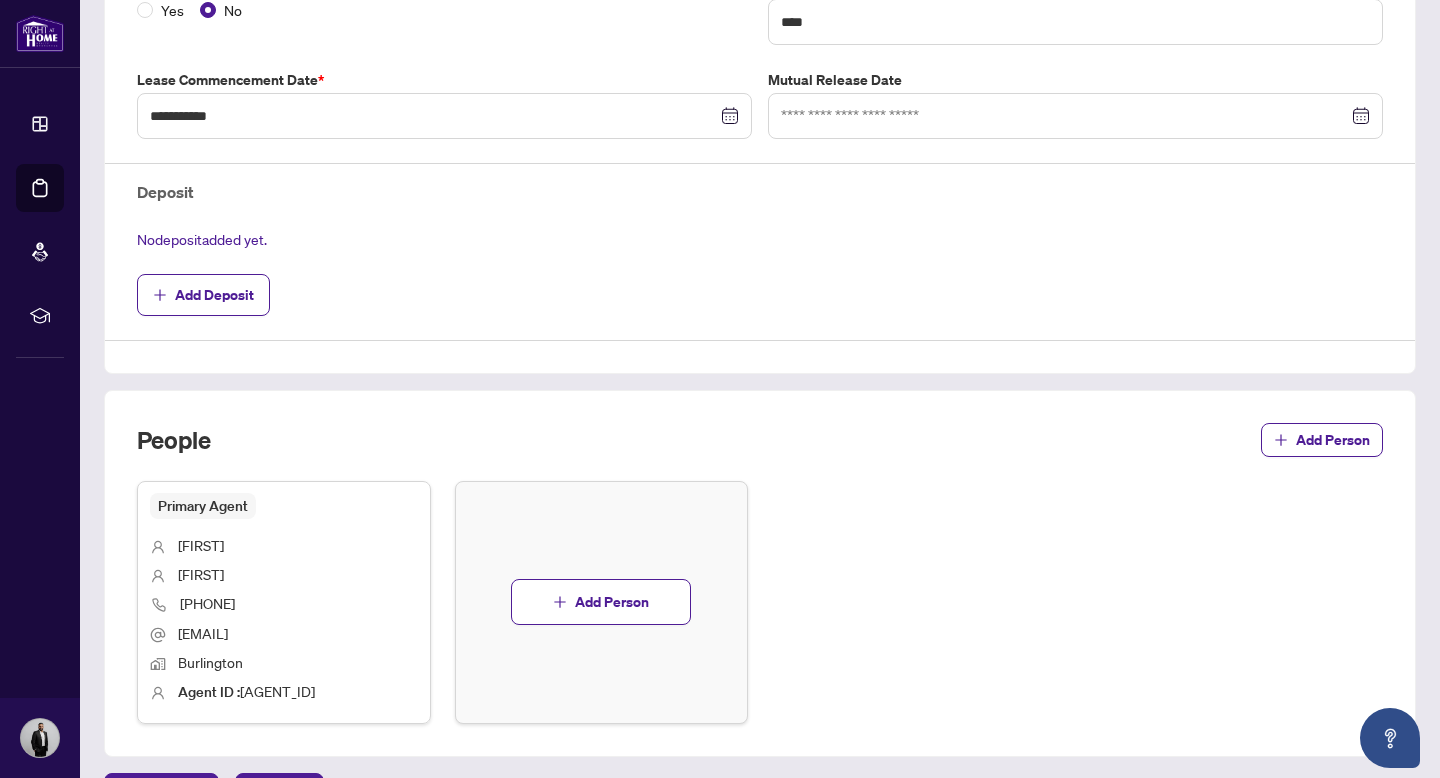 scroll, scrollTop: 704, scrollLeft: 0, axis: vertical 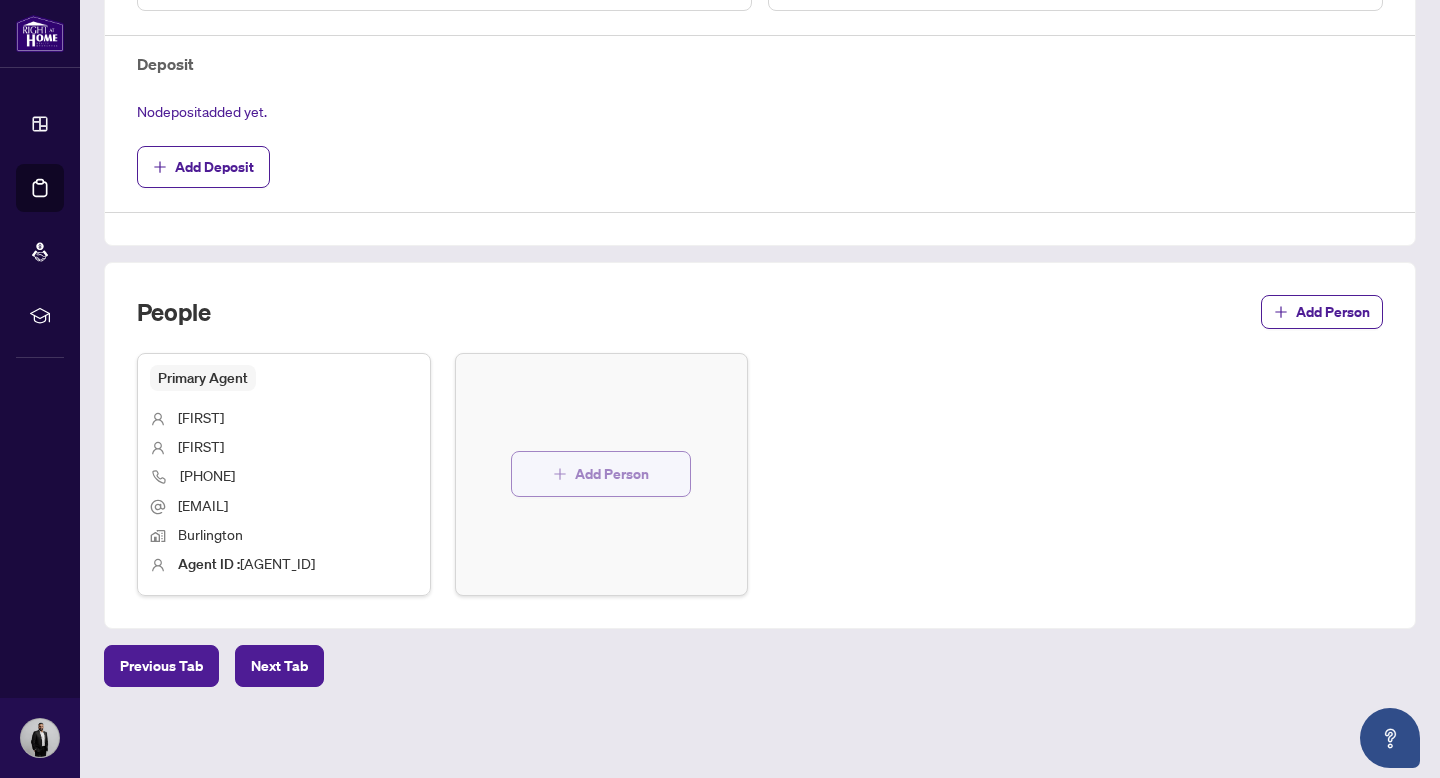 click on "Add Person" at bounding box center (612, 474) 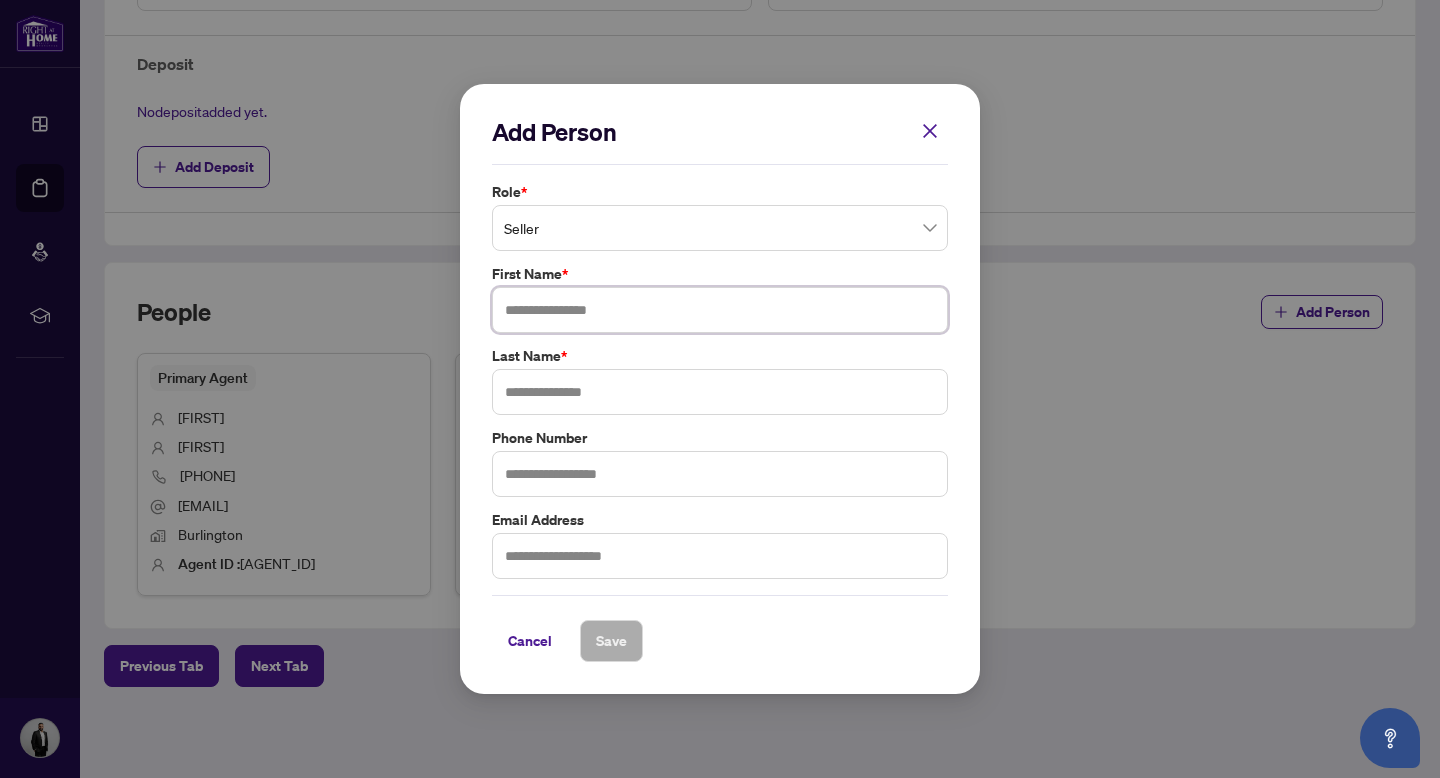 click at bounding box center [720, 310] 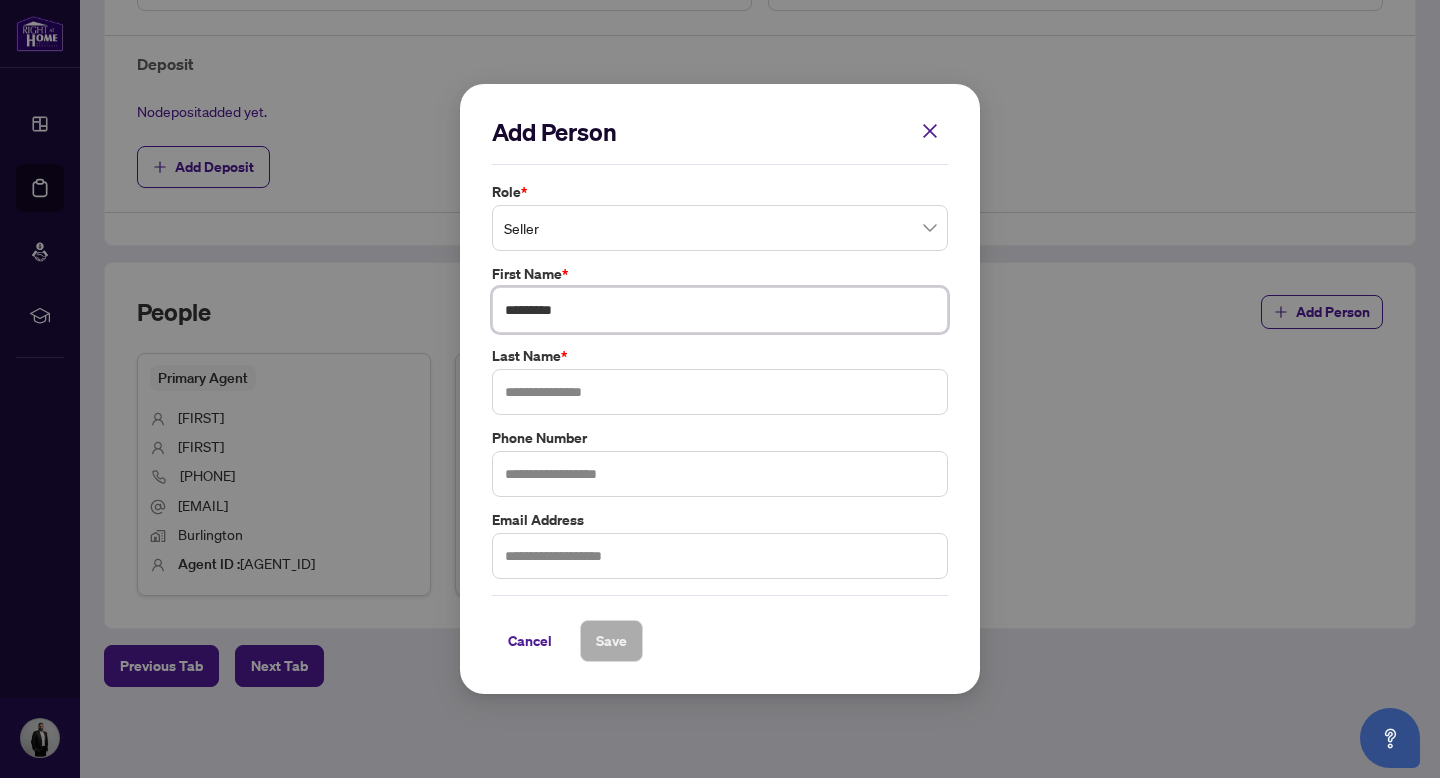 type on "********" 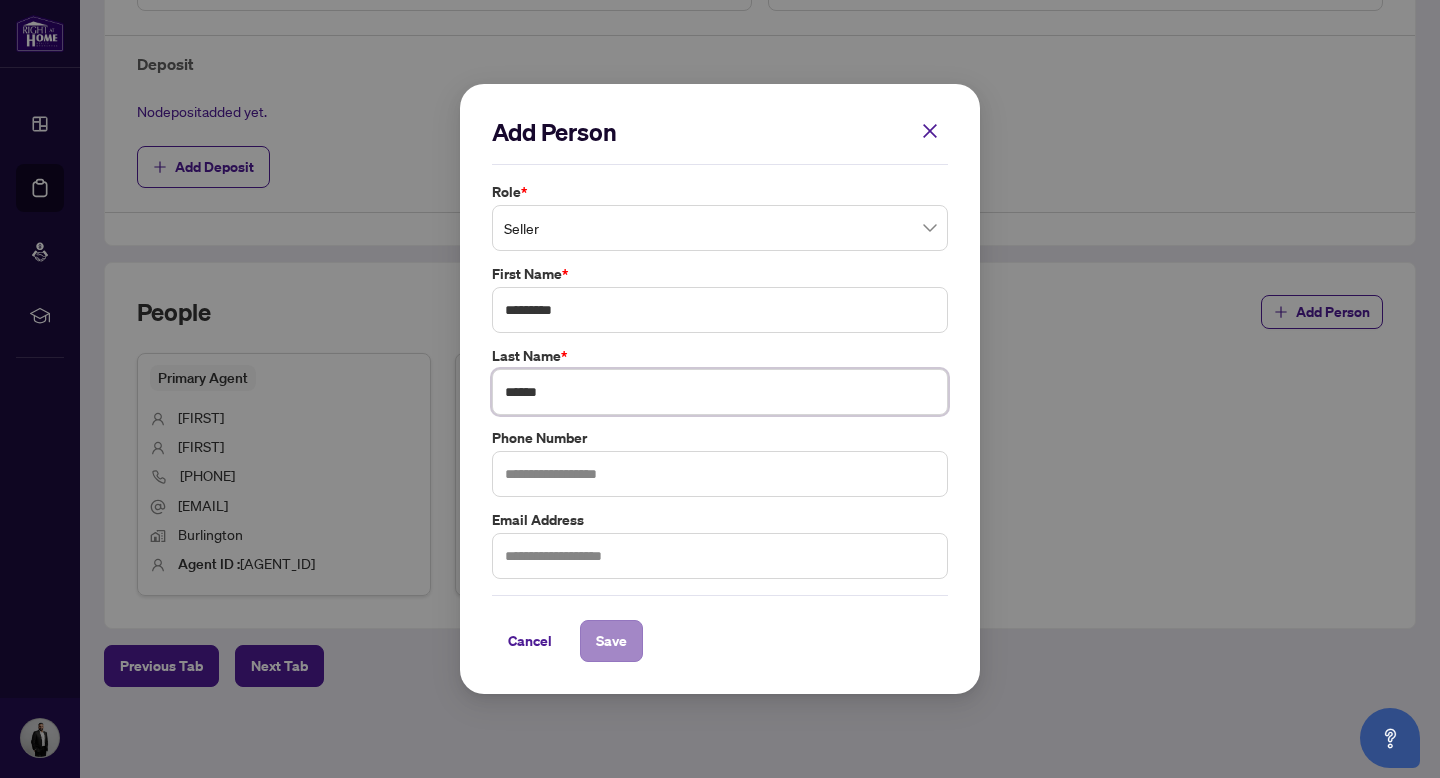type on "******" 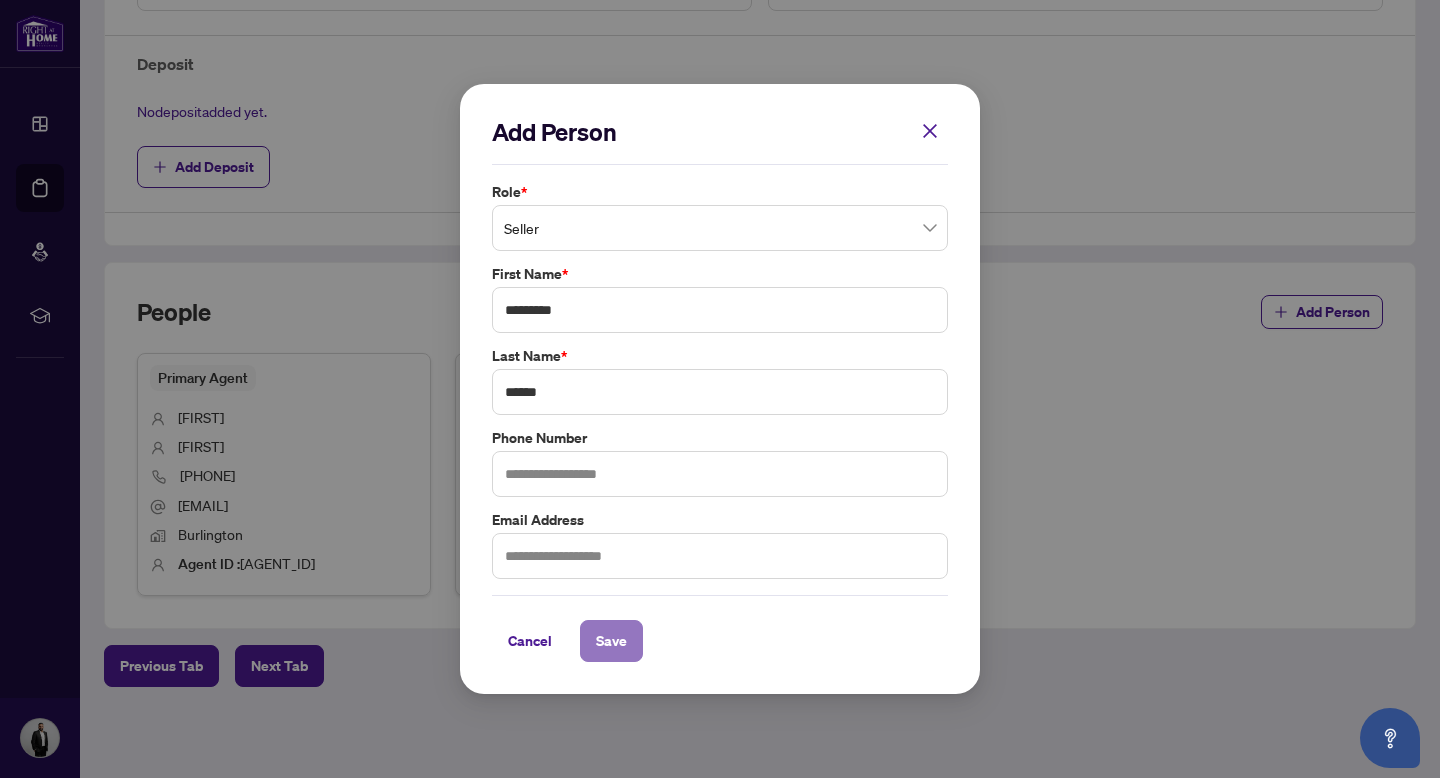 click on "Save" at bounding box center (611, 641) 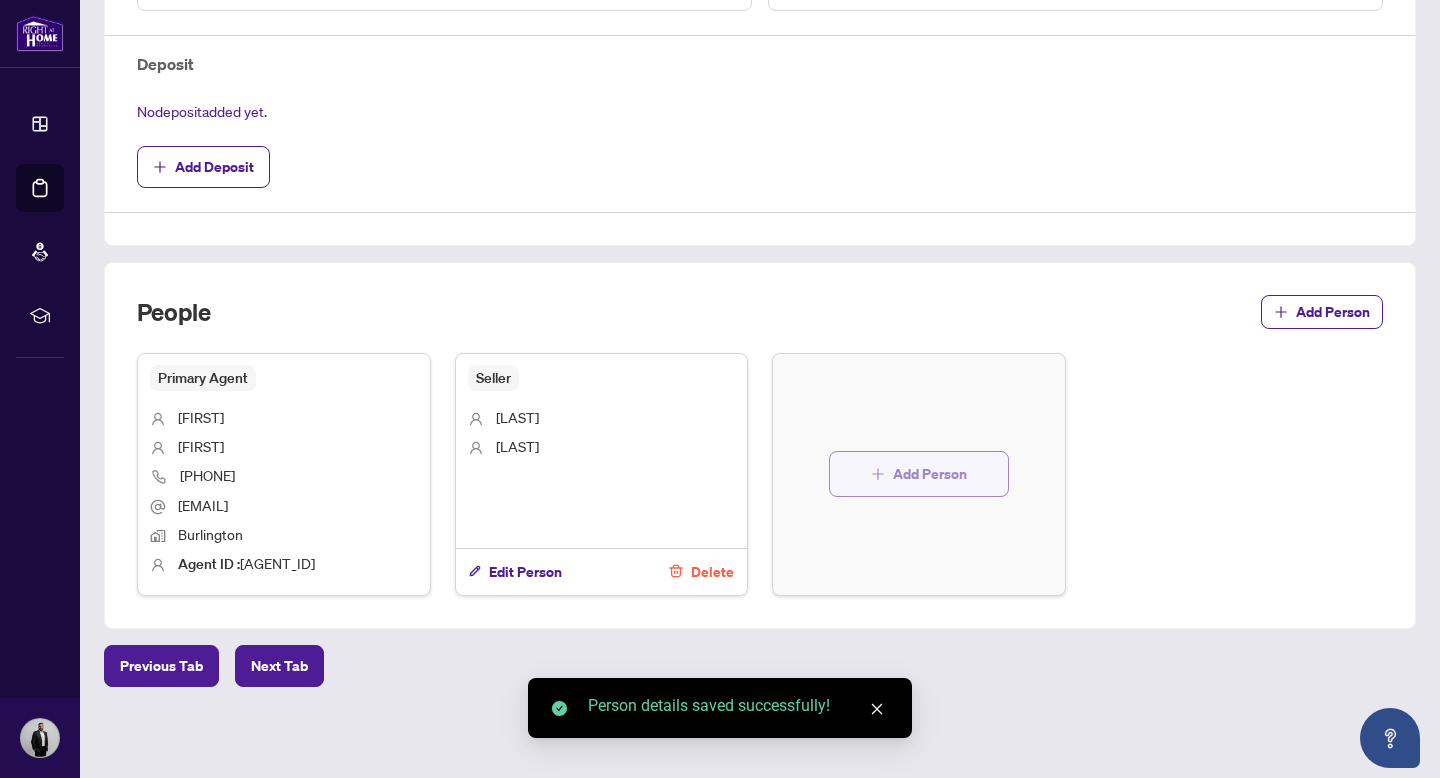 click on "Add Person" at bounding box center (930, 474) 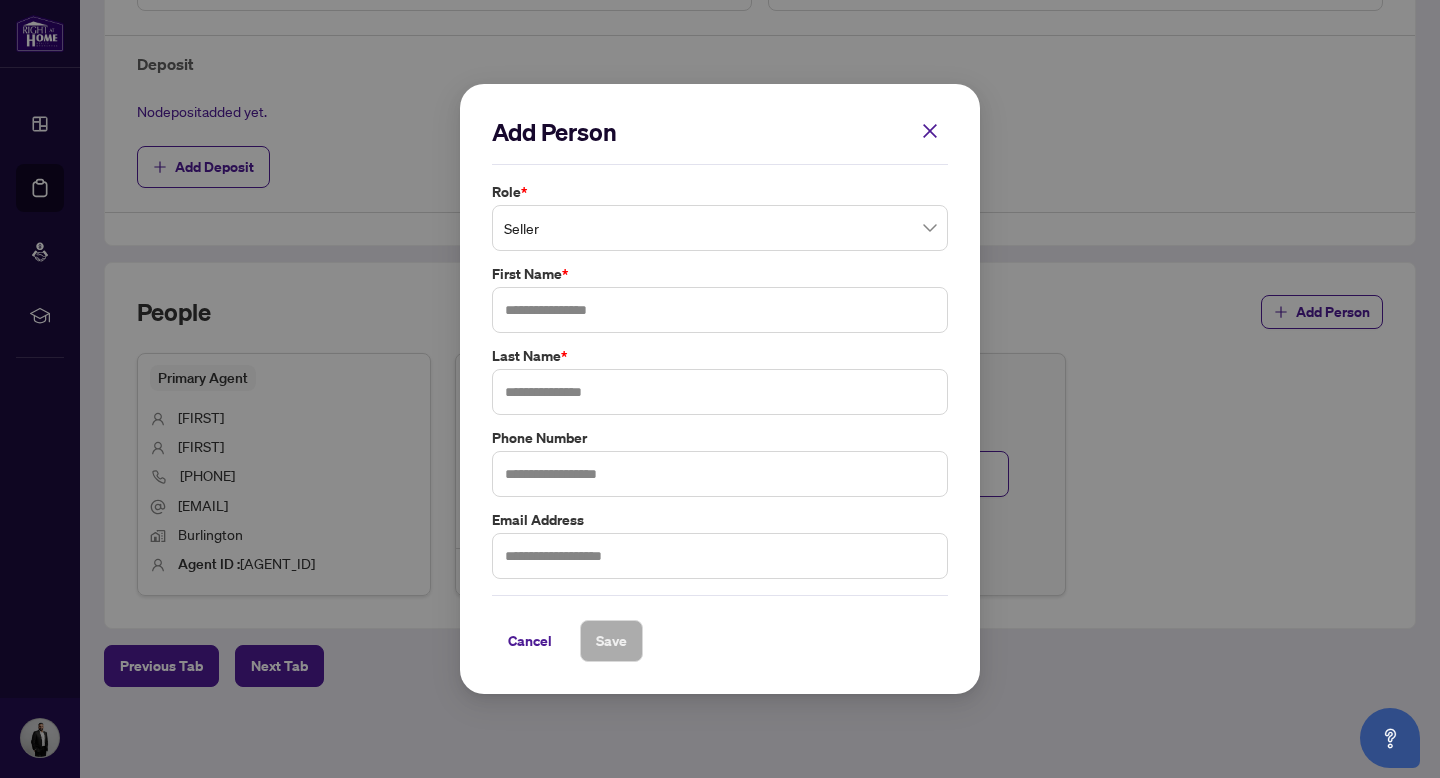 click on "Role * Seller First Name * Last Name * Phone Number Email Address" at bounding box center (720, 380) 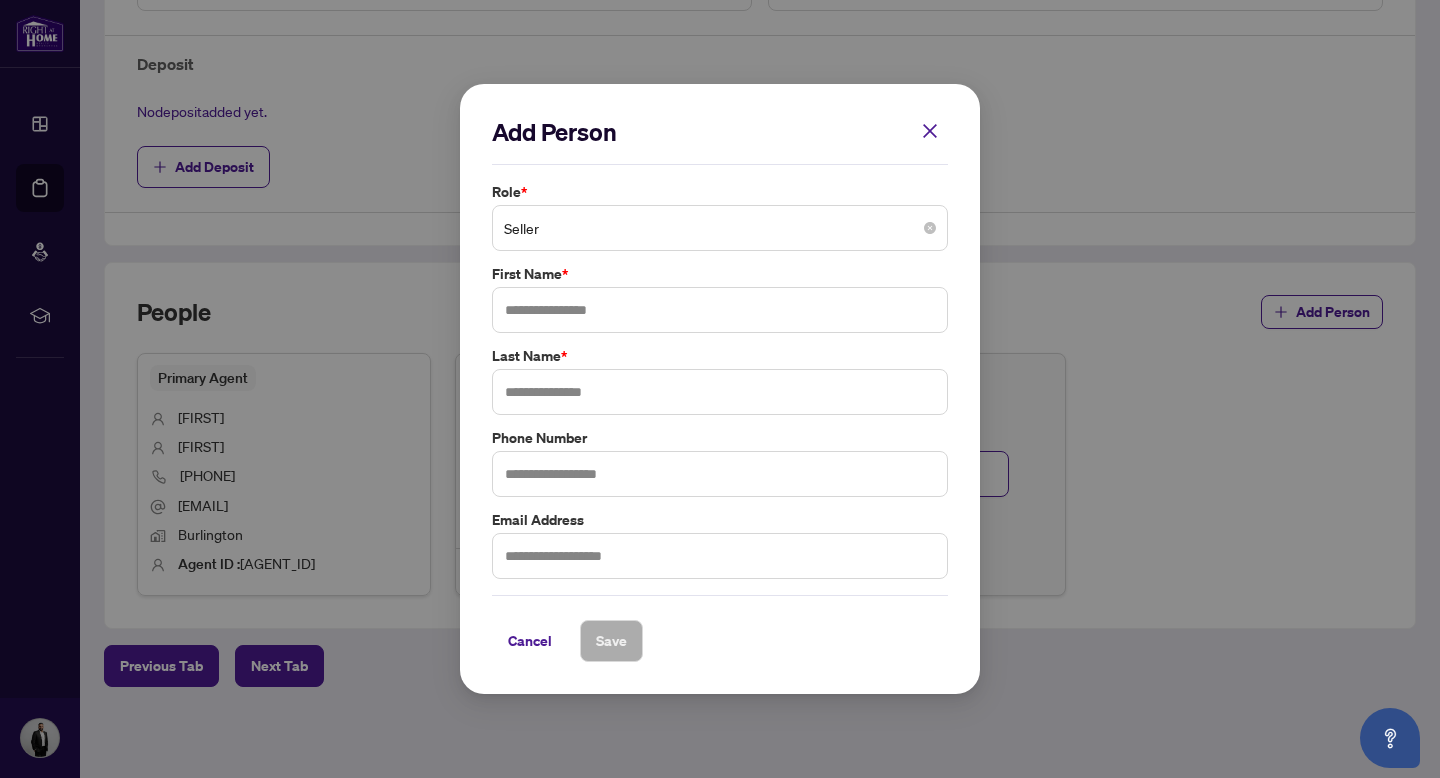 click on "Seller" at bounding box center [720, 228] 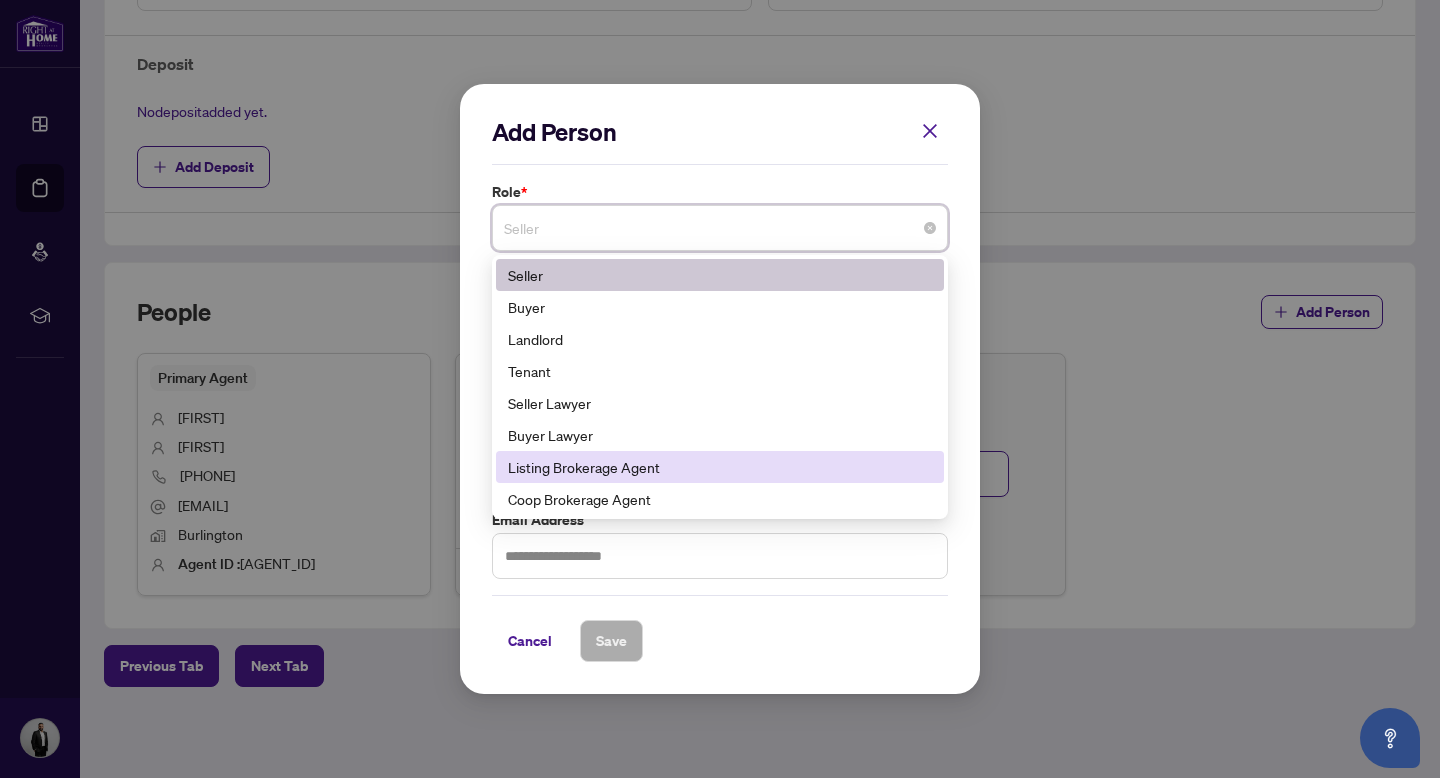 click on "Listing Brokerage Agent" at bounding box center [720, 467] 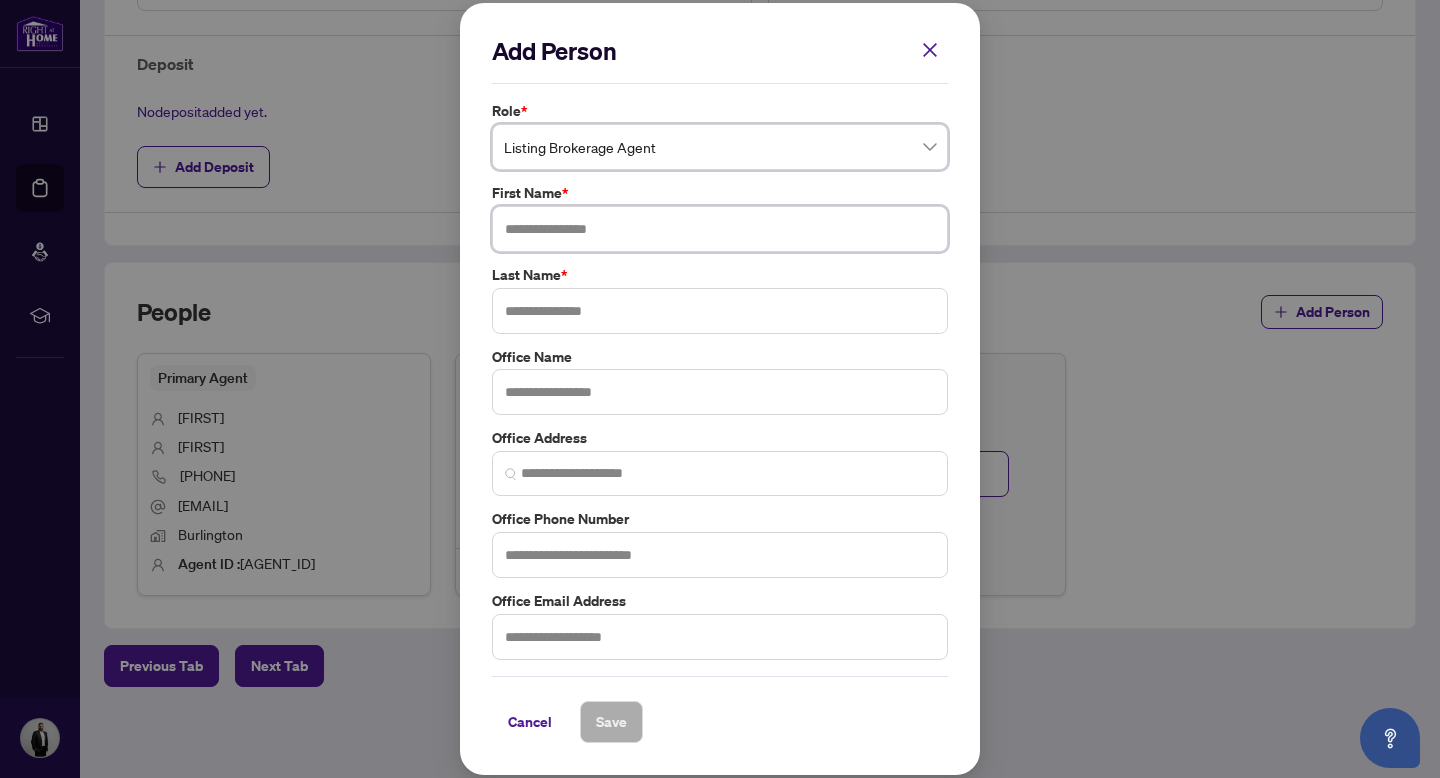 click at bounding box center (720, 229) 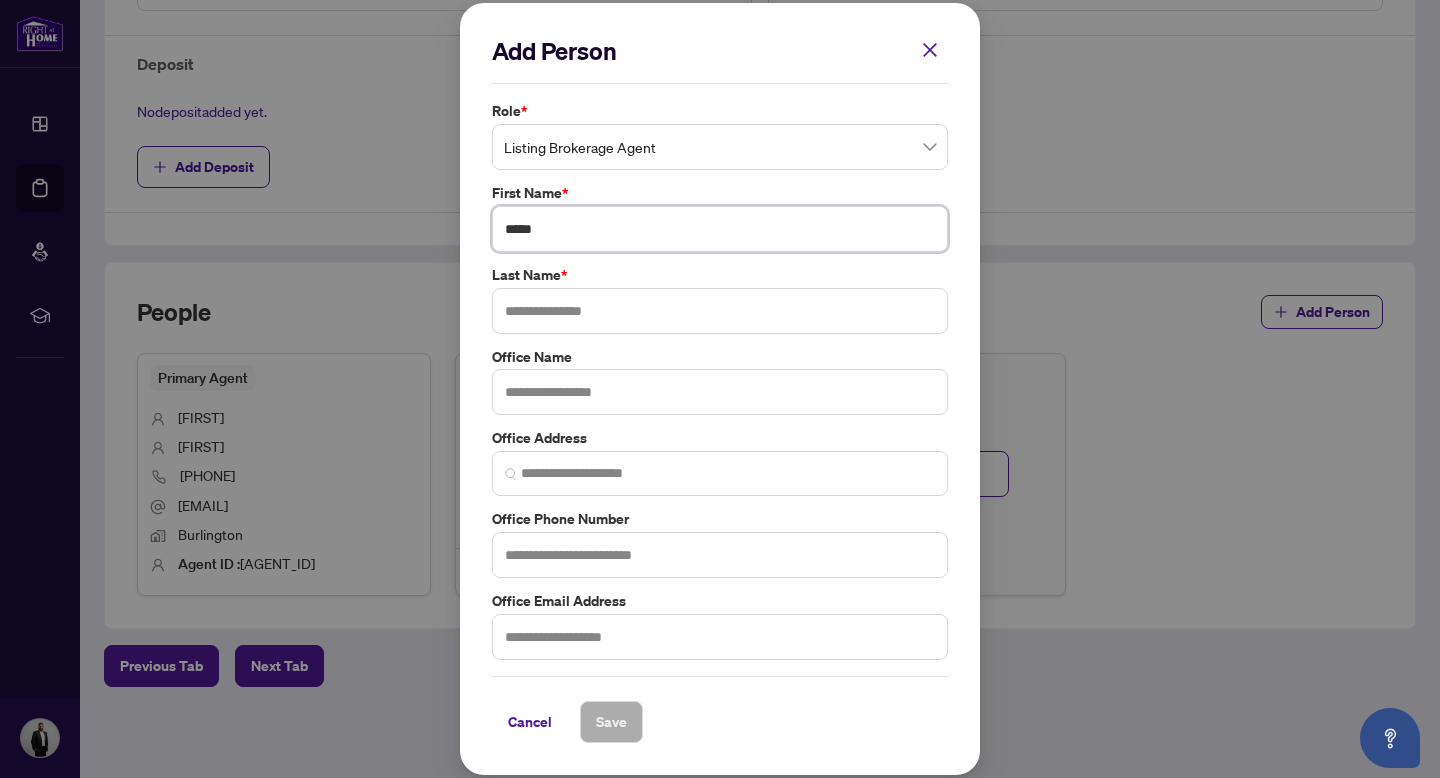 type on "*****" 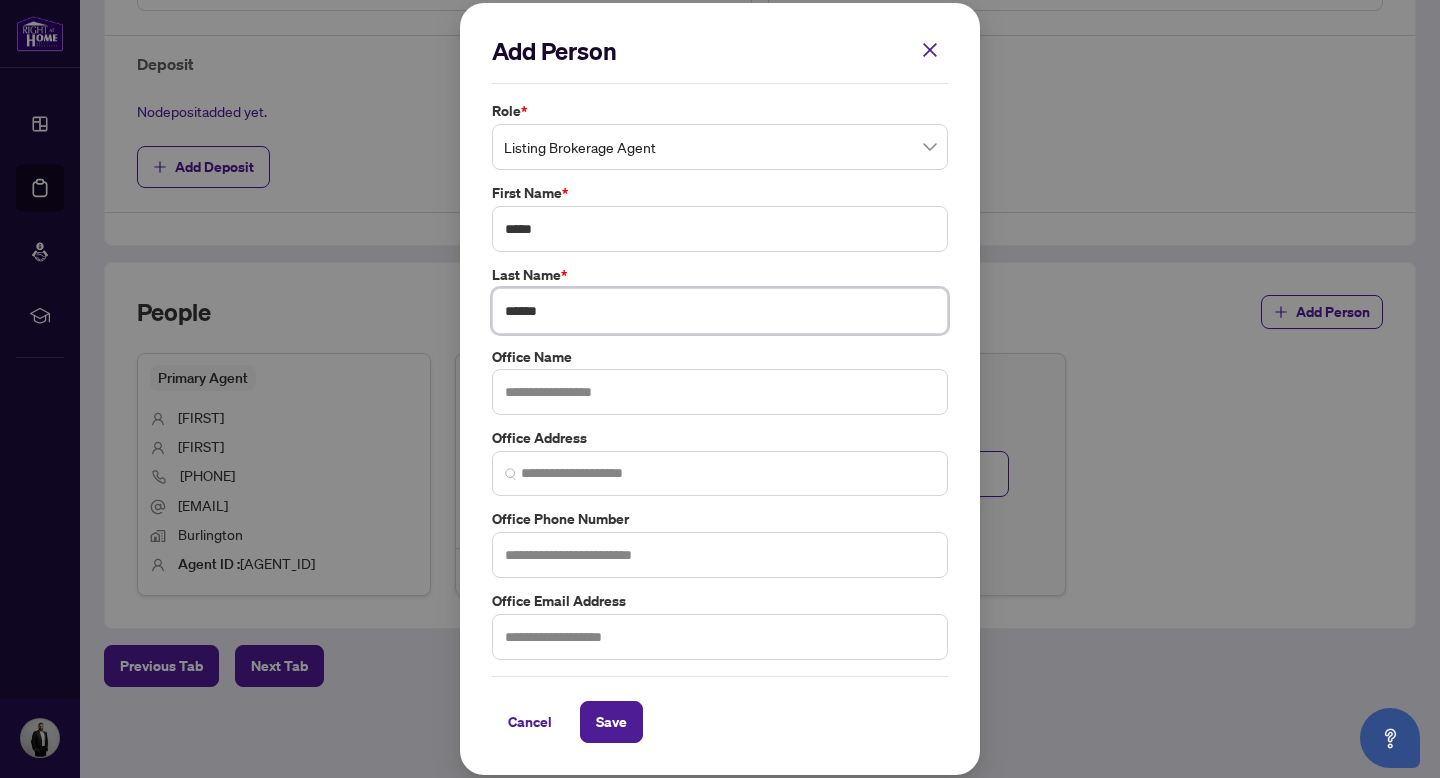 type on "******" 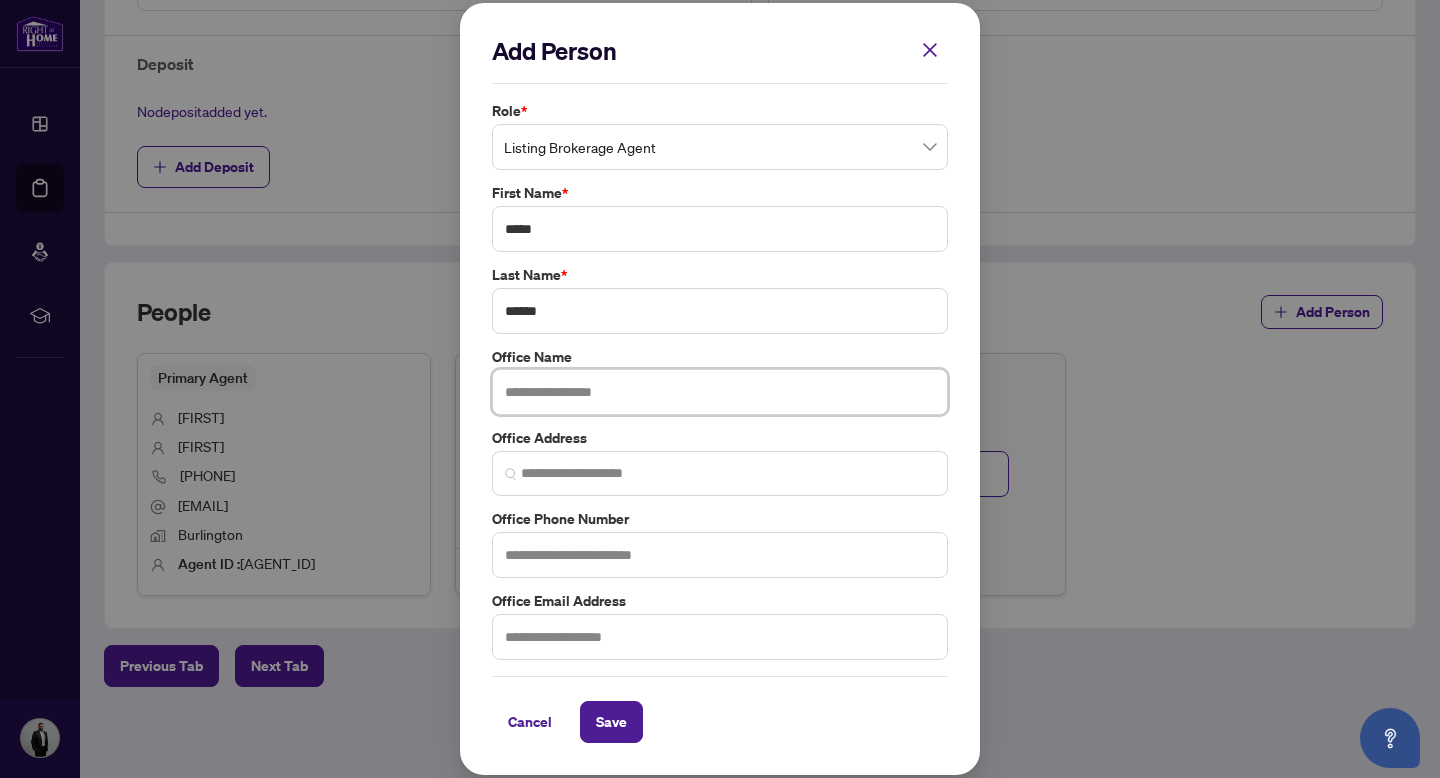 paste on "**********" 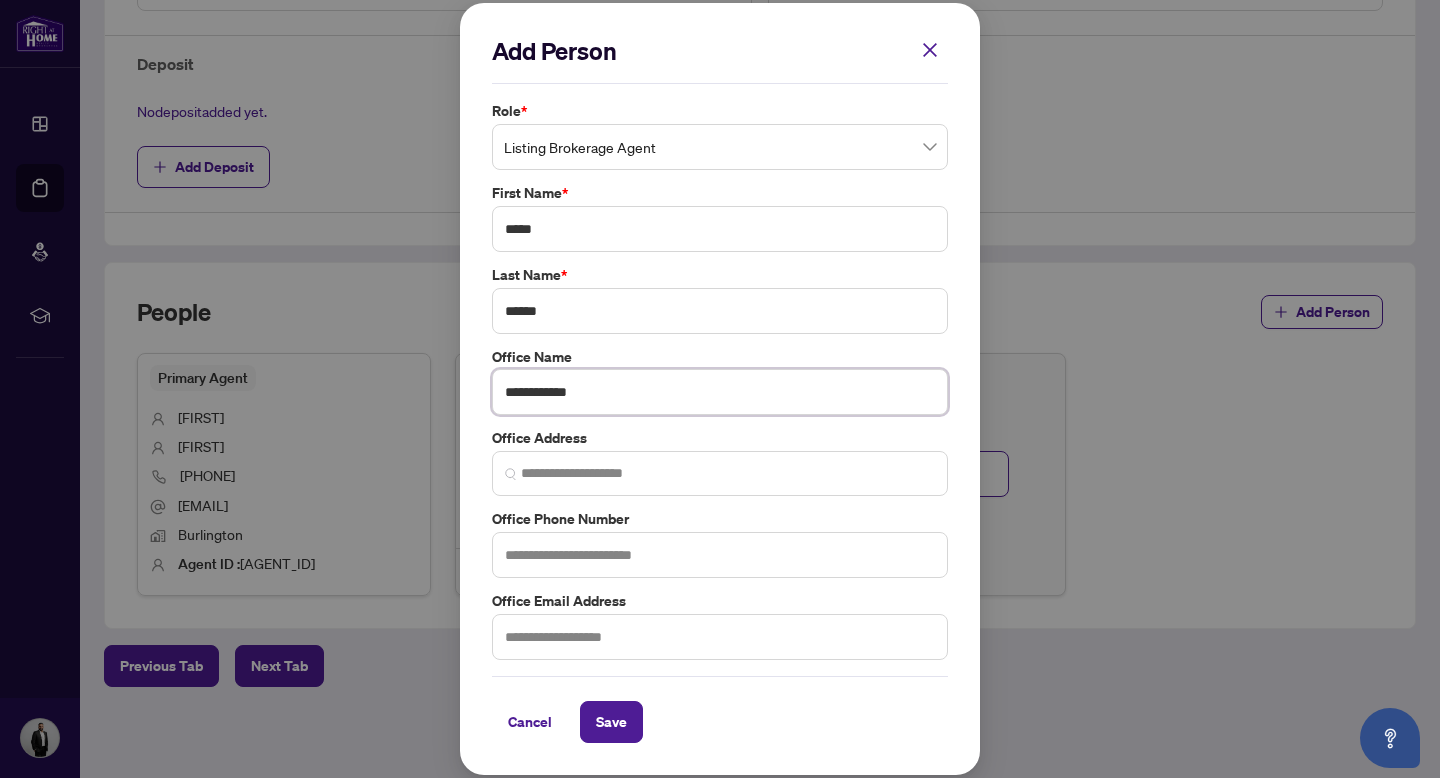 type on "**********" 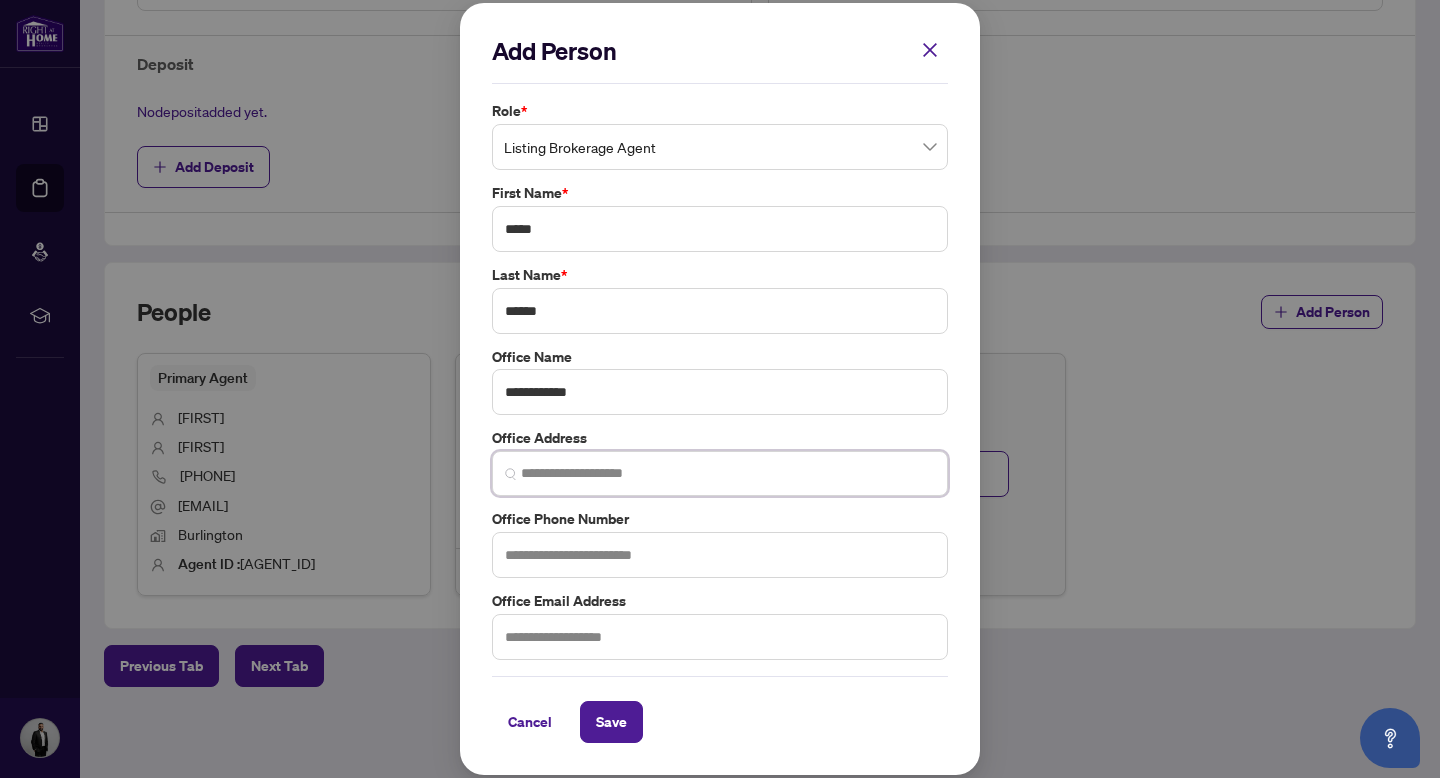click at bounding box center (728, 473) 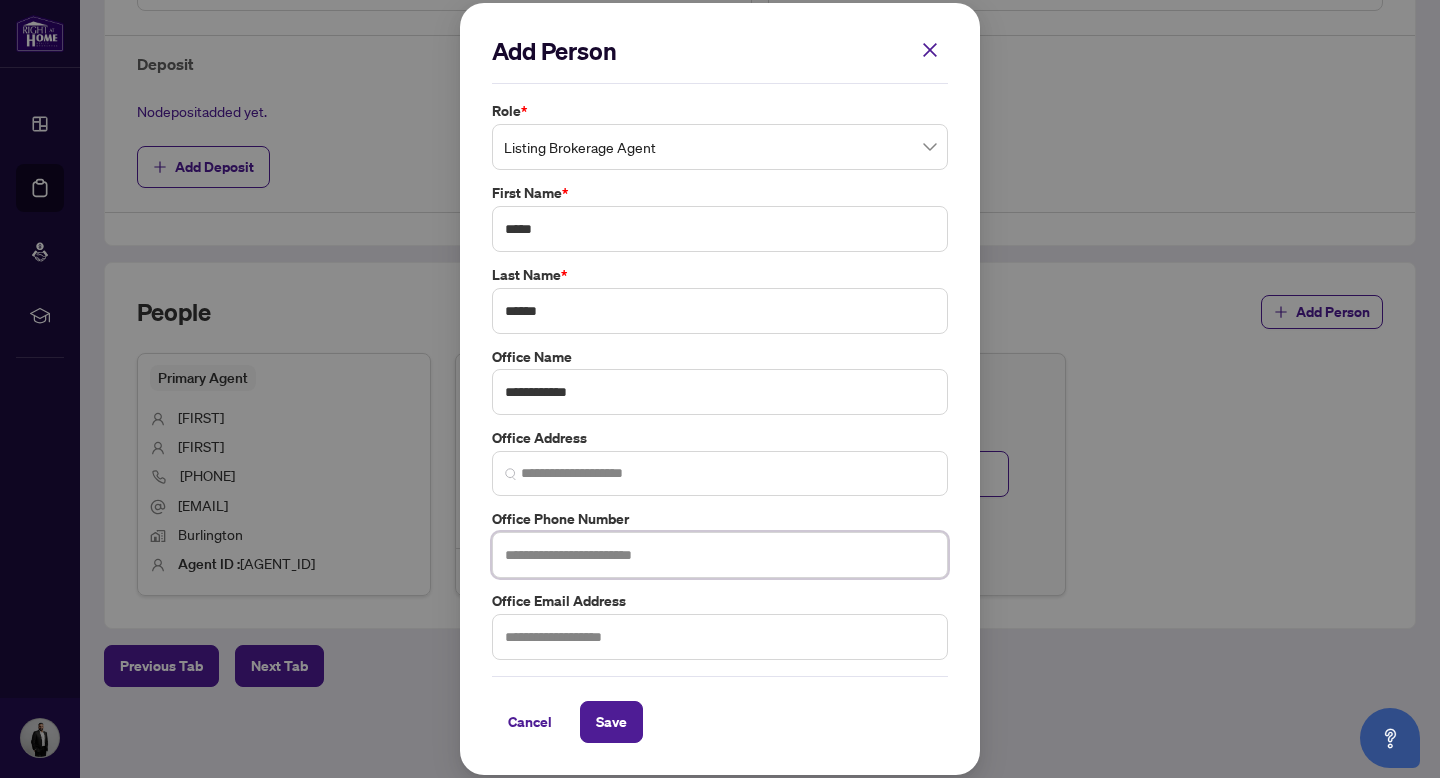 click at bounding box center [720, 555] 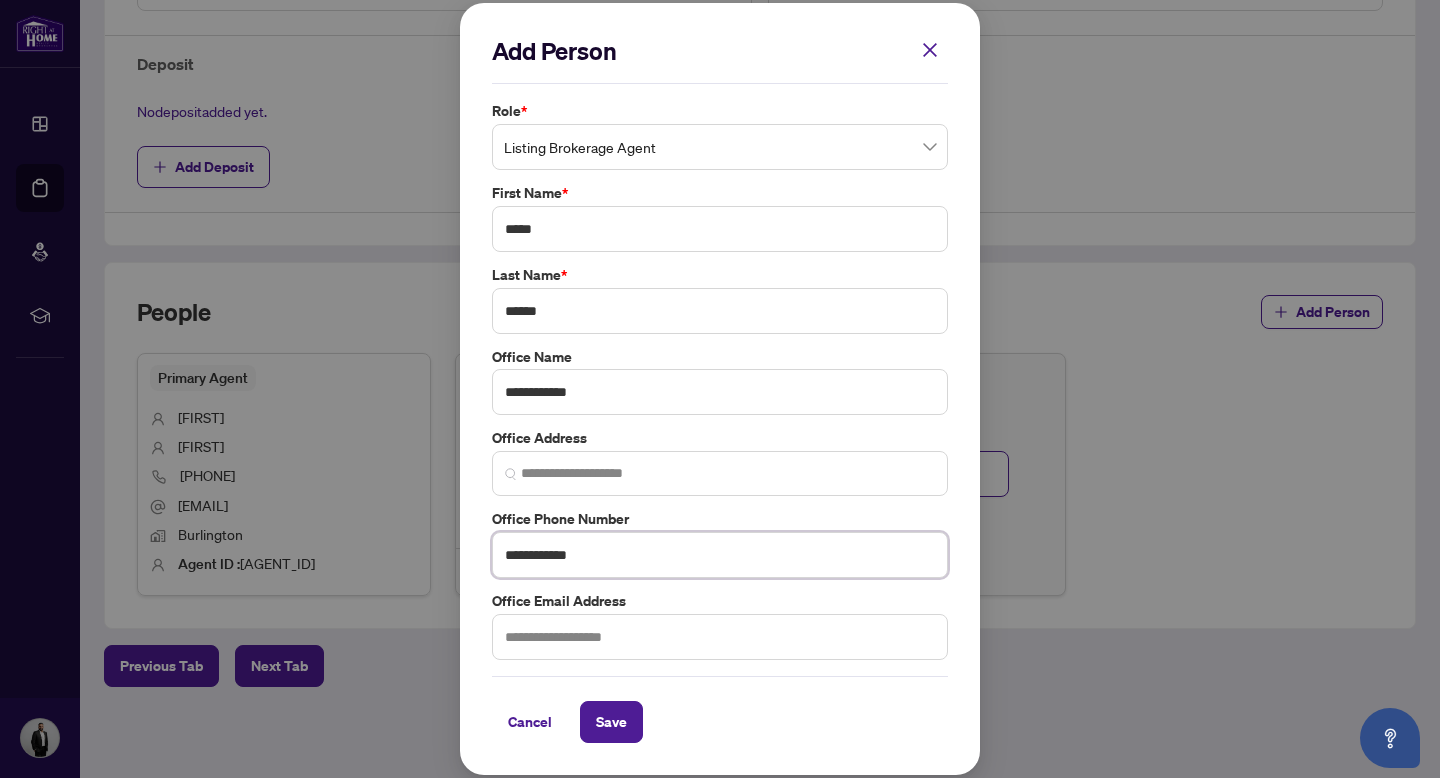 type on "**********" 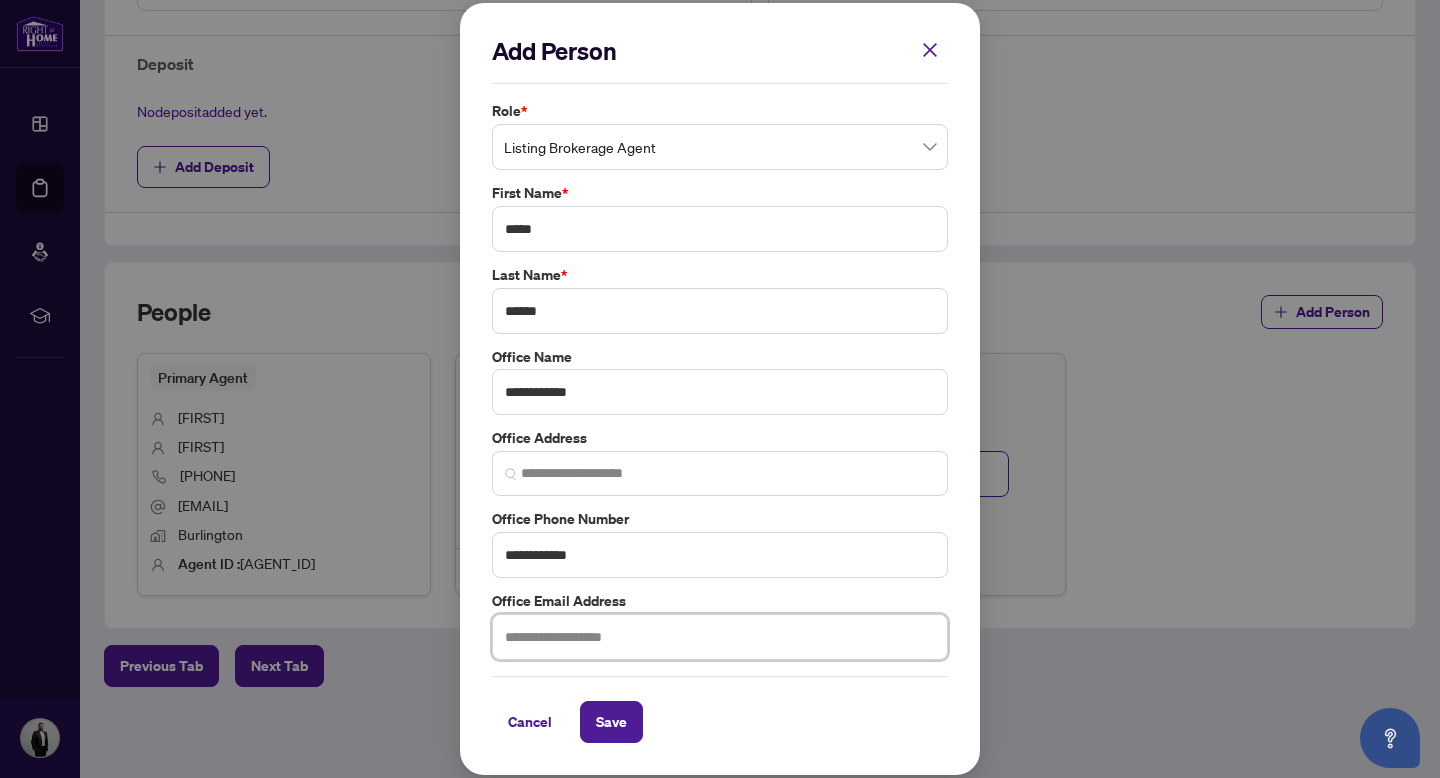 click at bounding box center (720, 637) 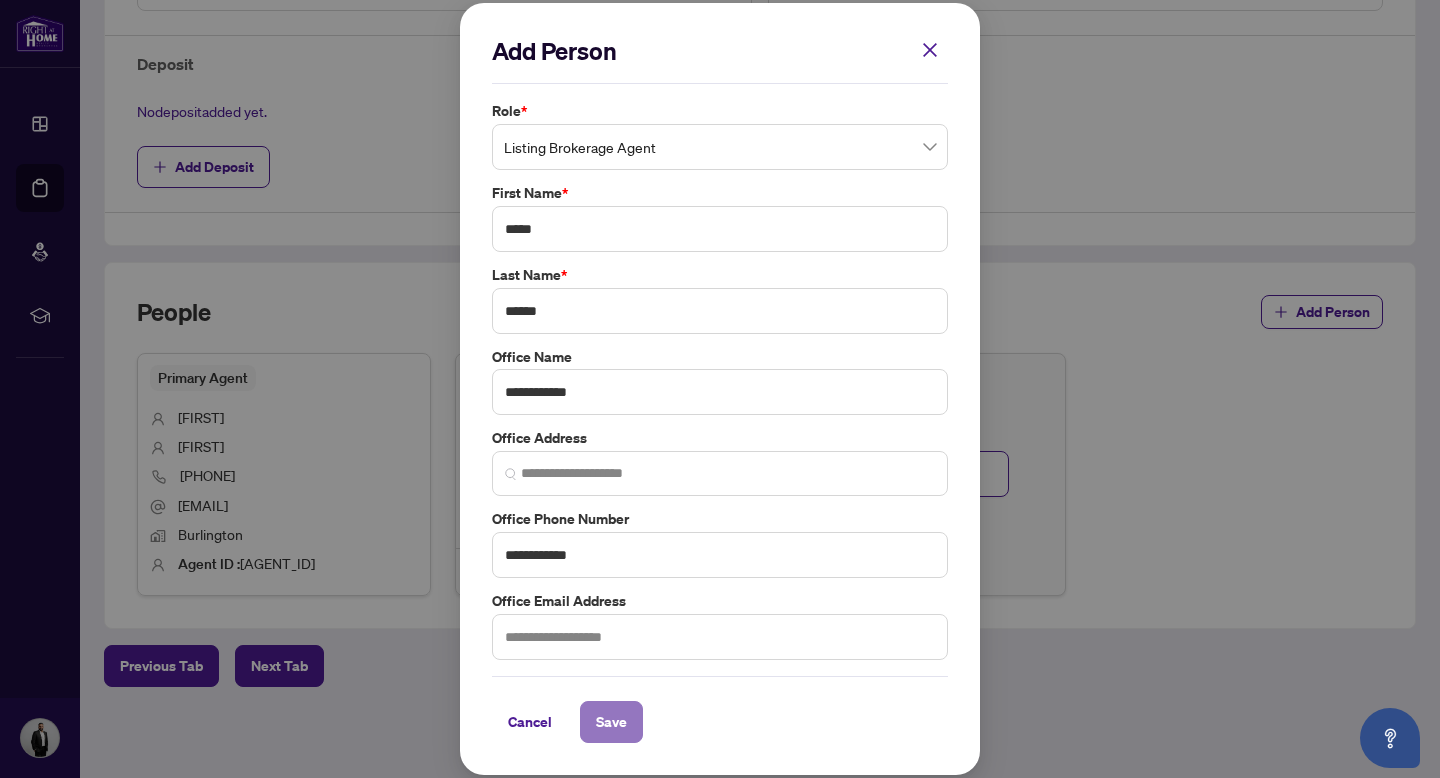 click on "Save" at bounding box center [611, 722] 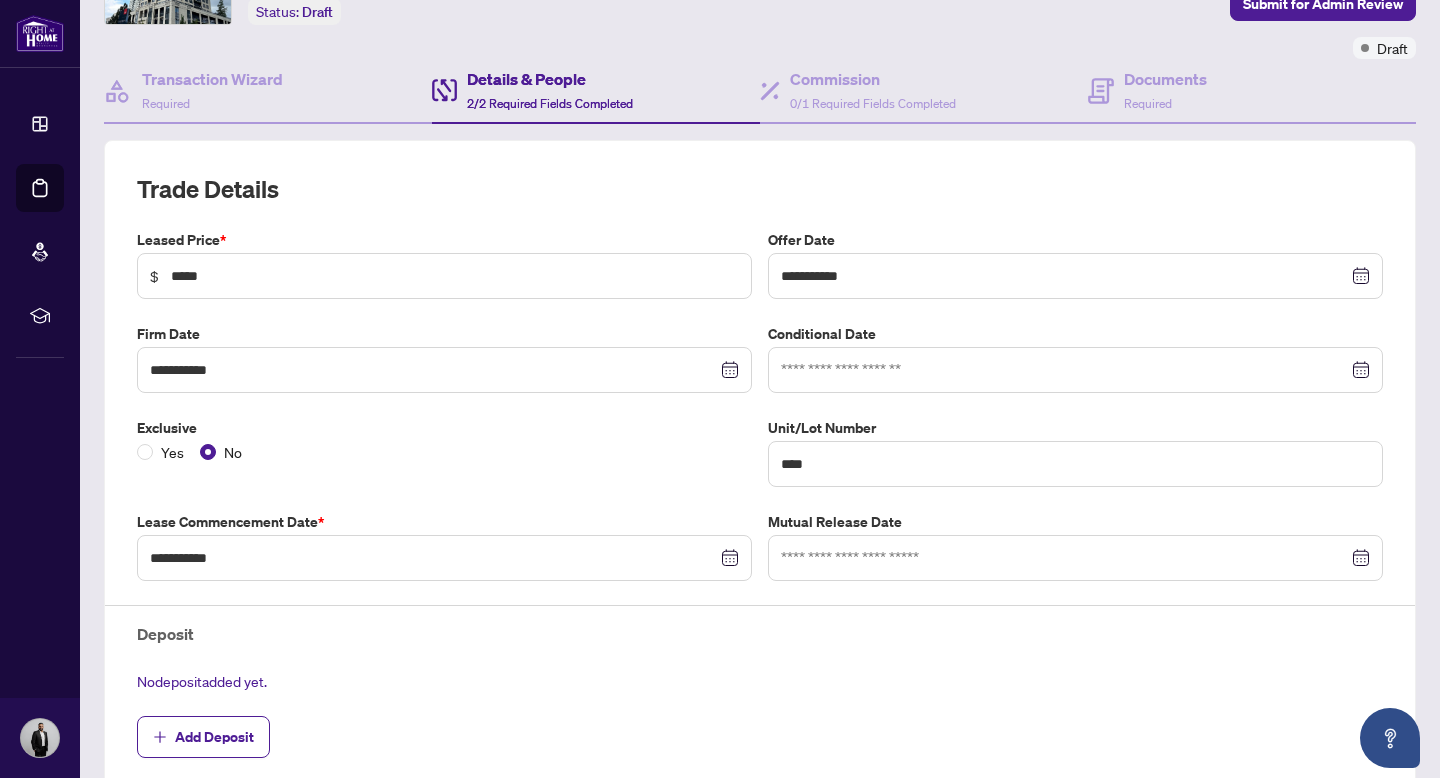 scroll, scrollTop: 408, scrollLeft: 0, axis: vertical 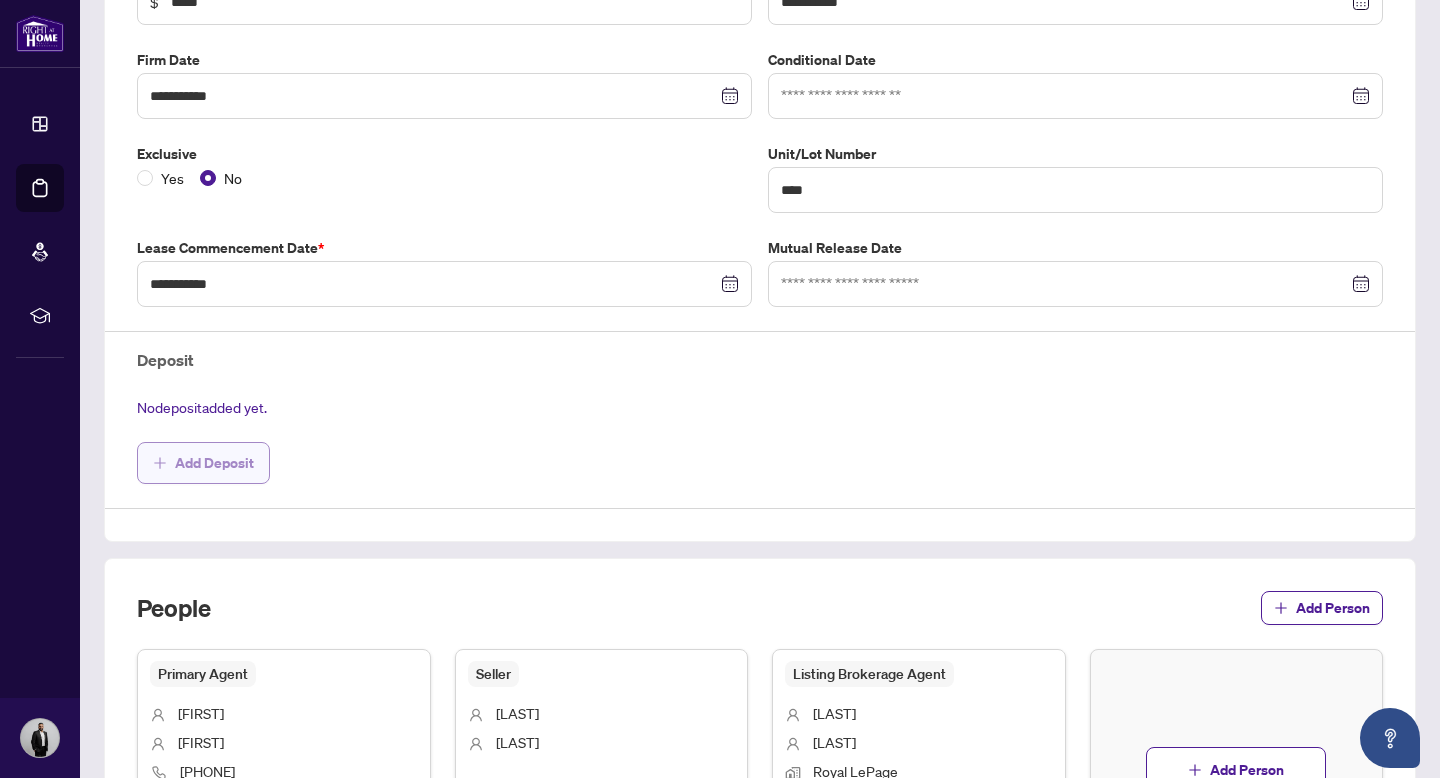click on "Add Deposit" at bounding box center (214, 463) 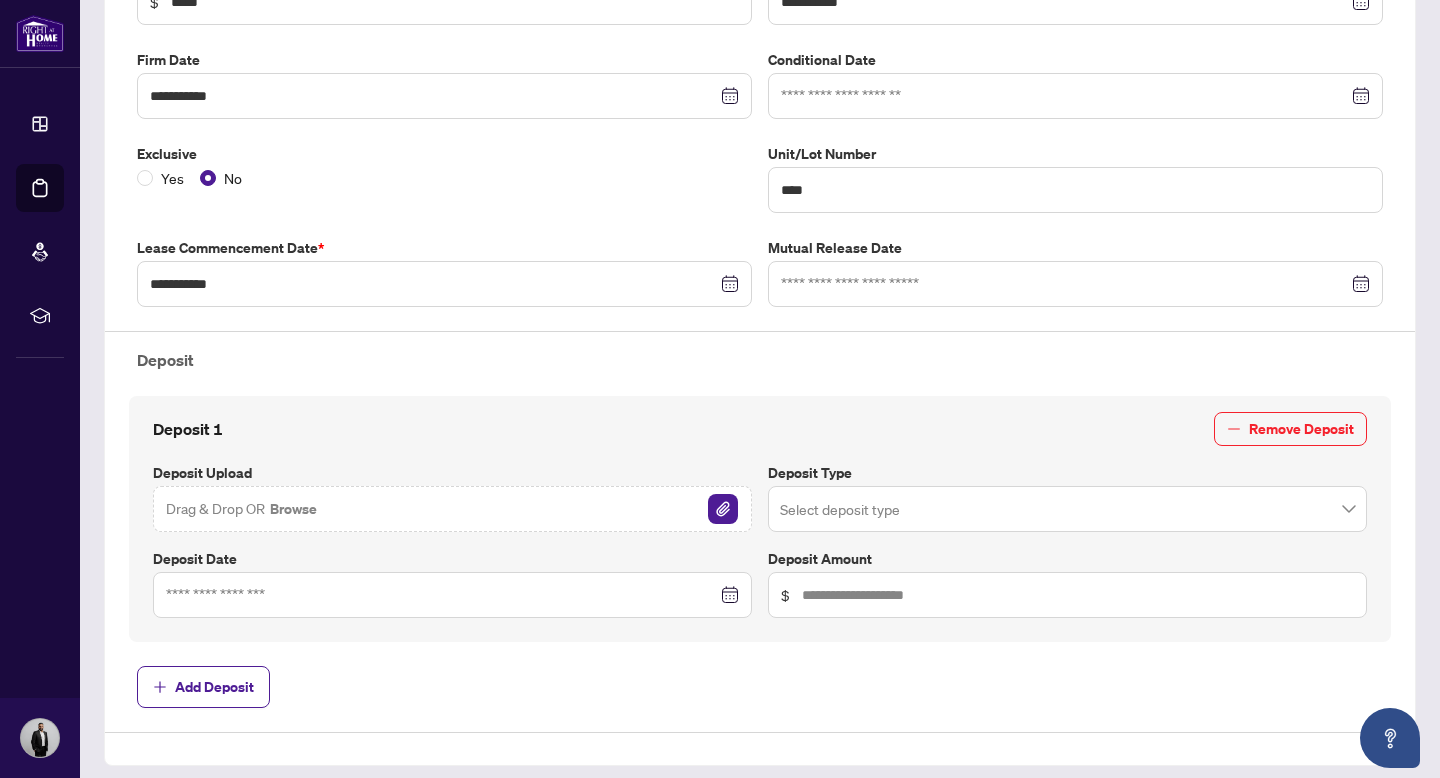 click on "Browse" at bounding box center [293, 509] 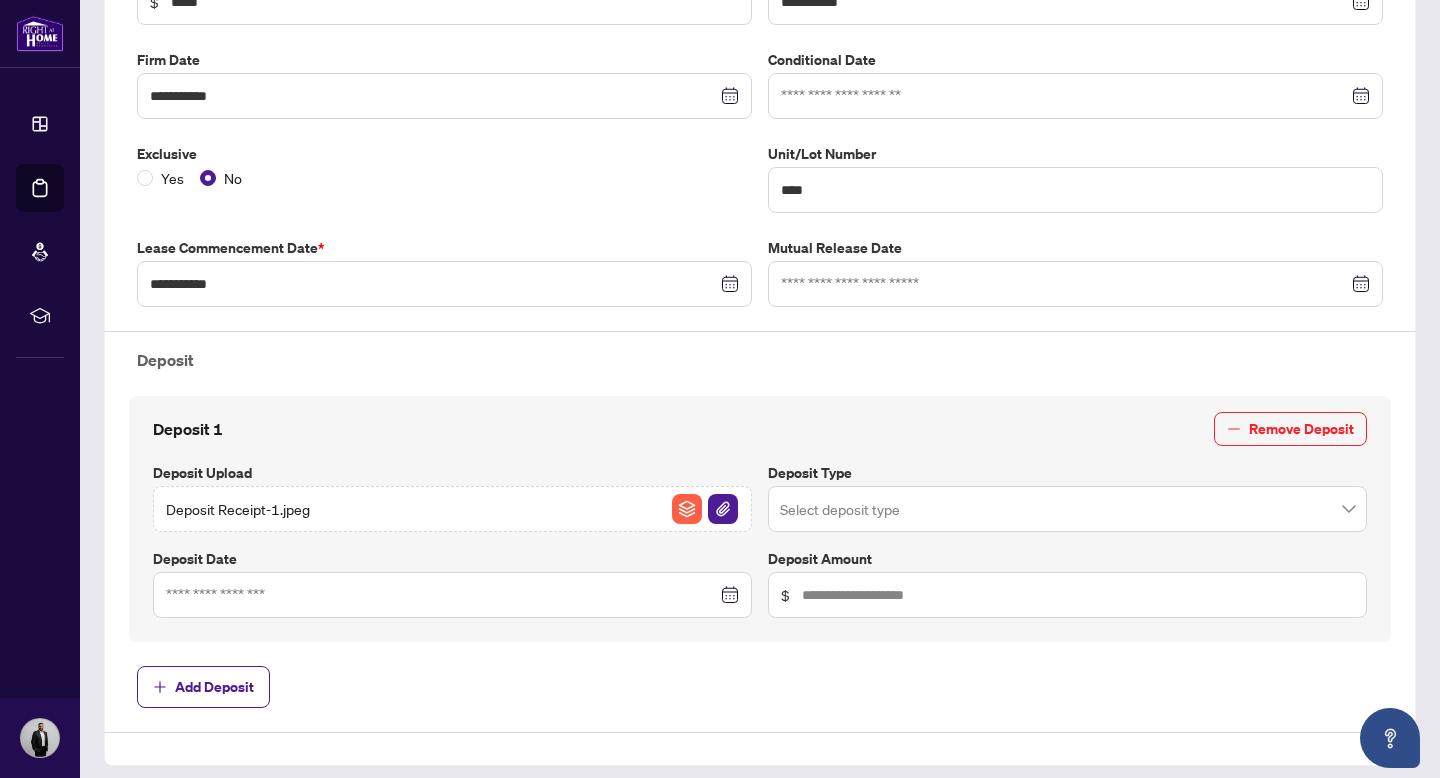 click at bounding box center [1067, 509] 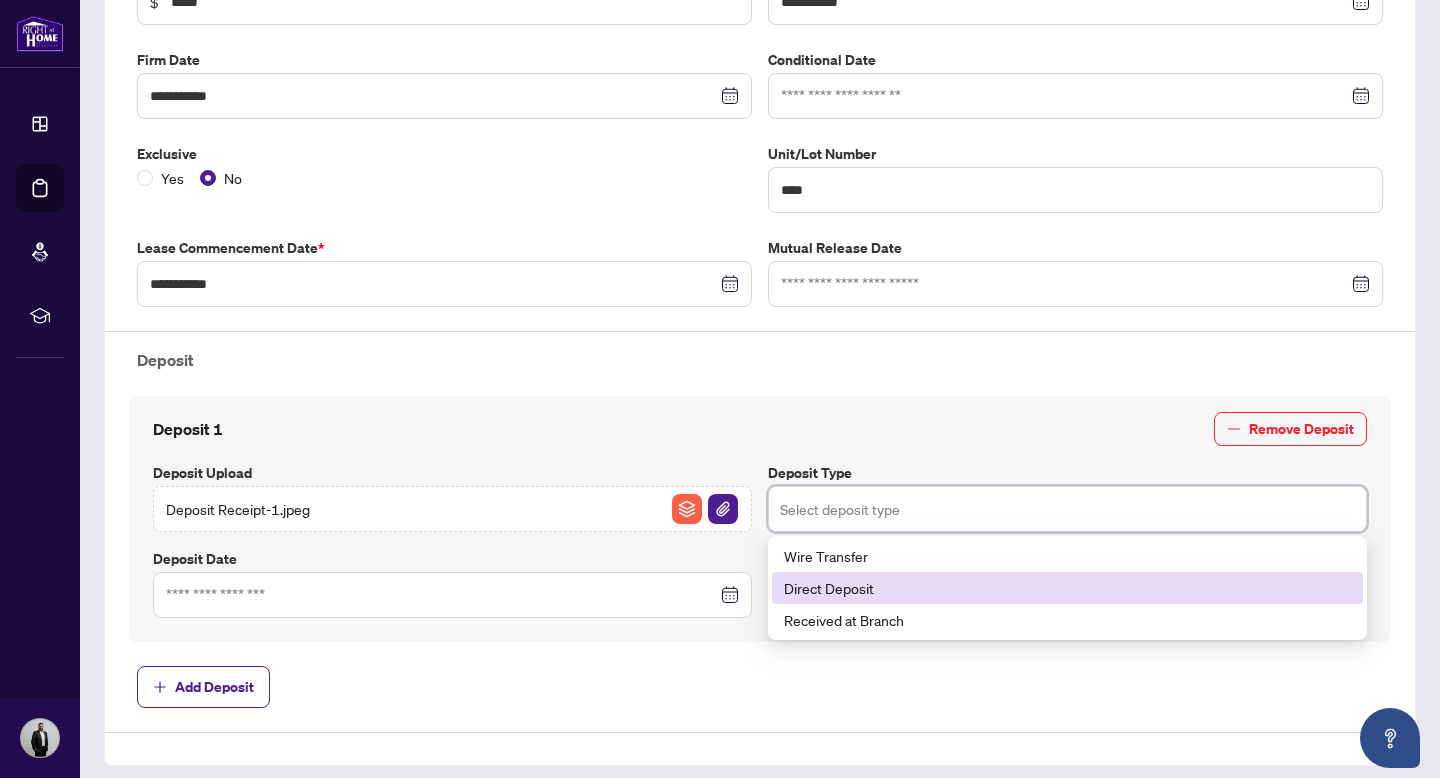 click on "Direct Deposit" at bounding box center (1067, 588) 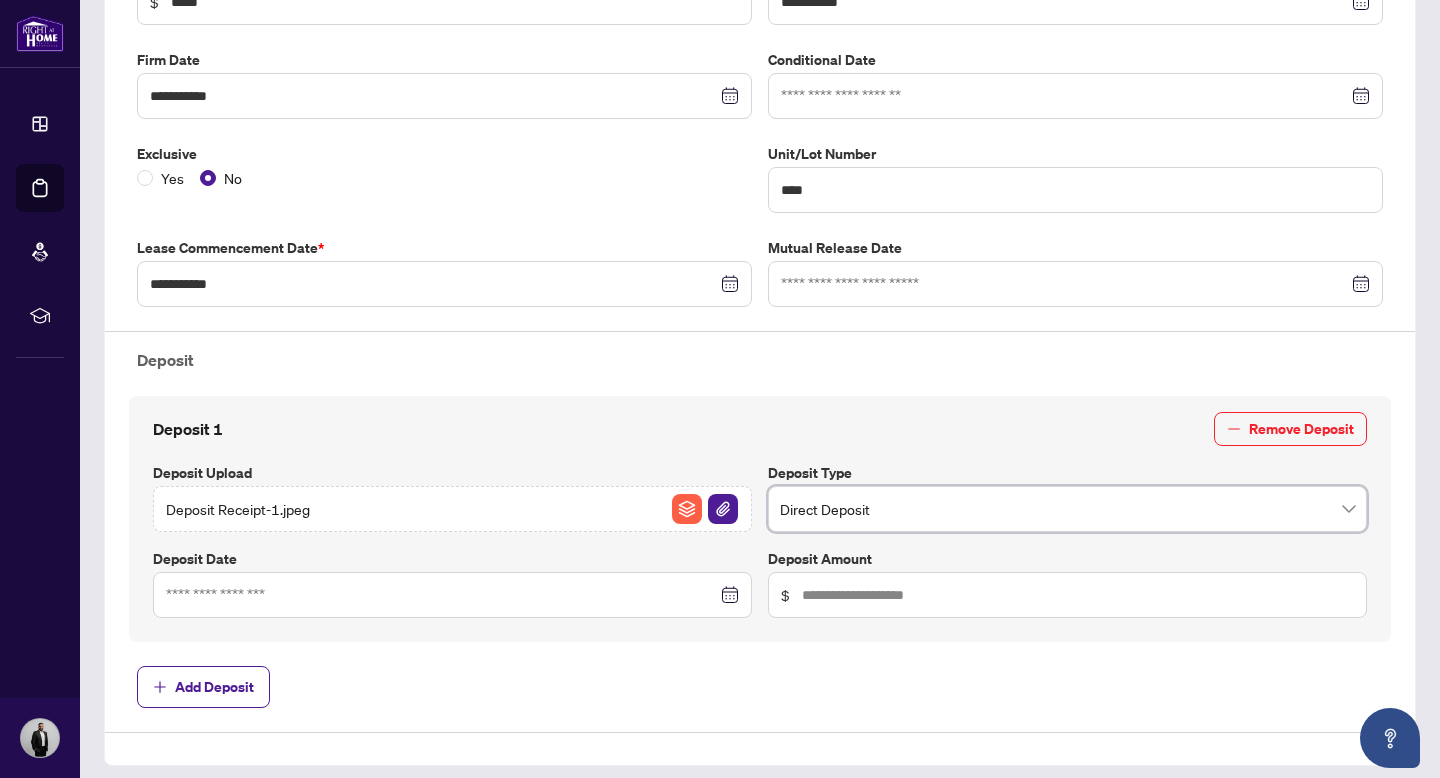 click at bounding box center (452, 595) 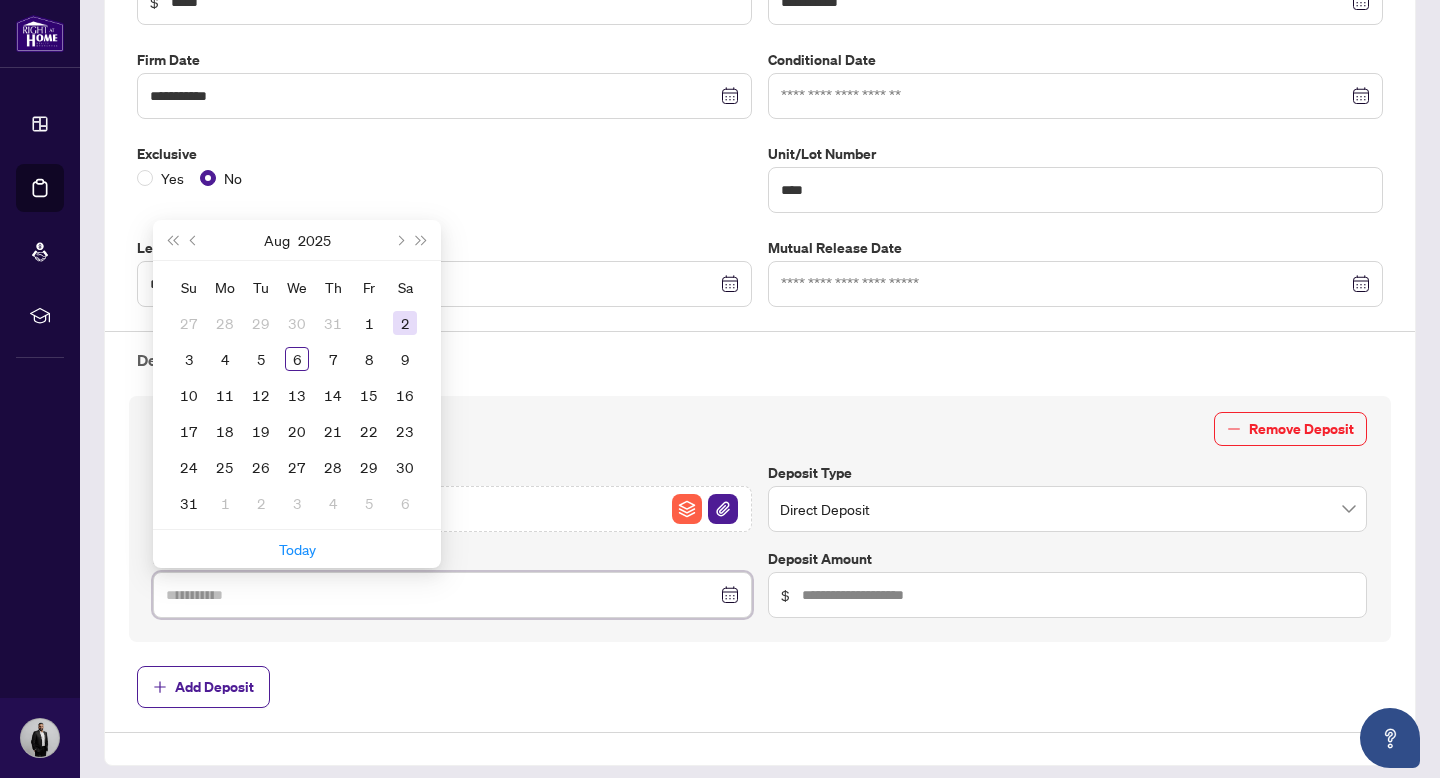 type on "**********" 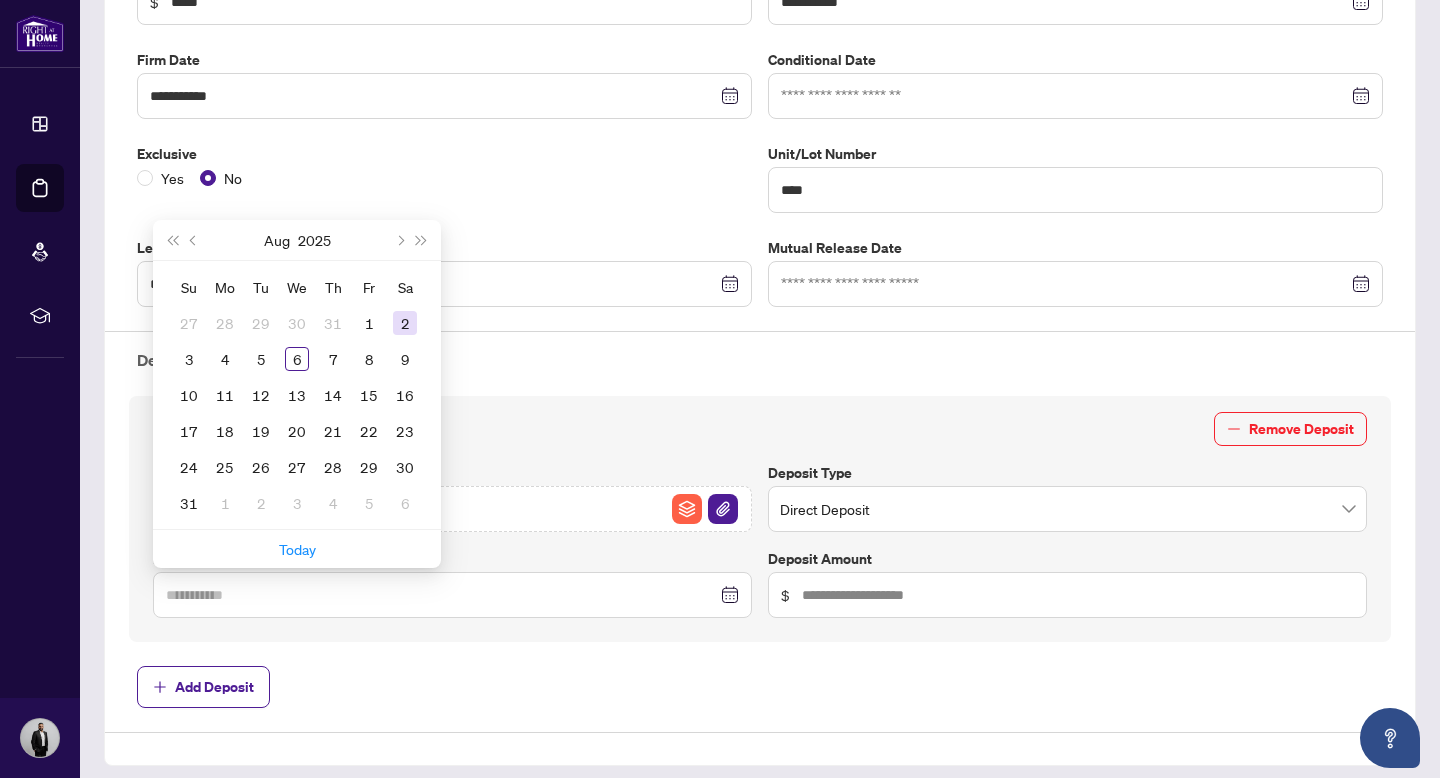 click on "2" at bounding box center (405, 323) 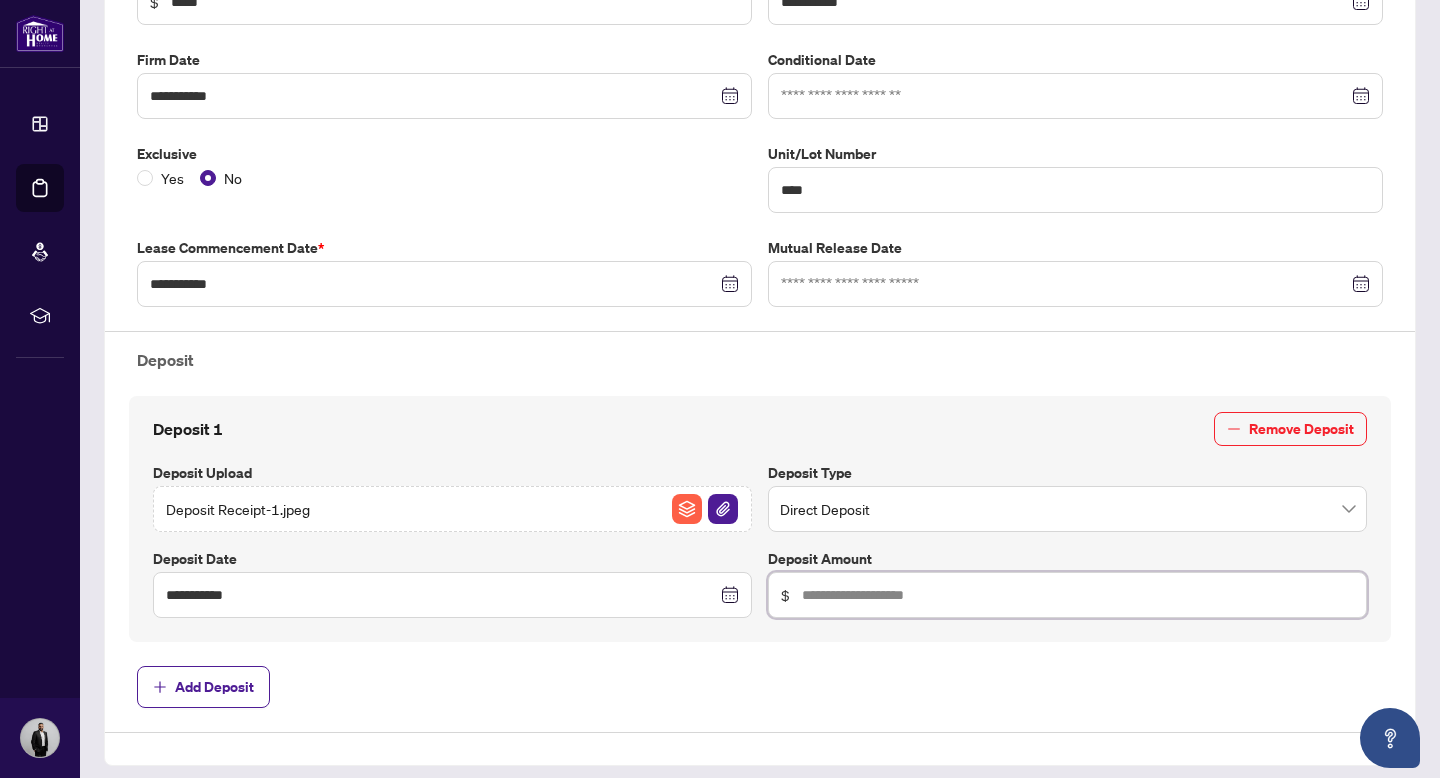 click at bounding box center (1078, 595) 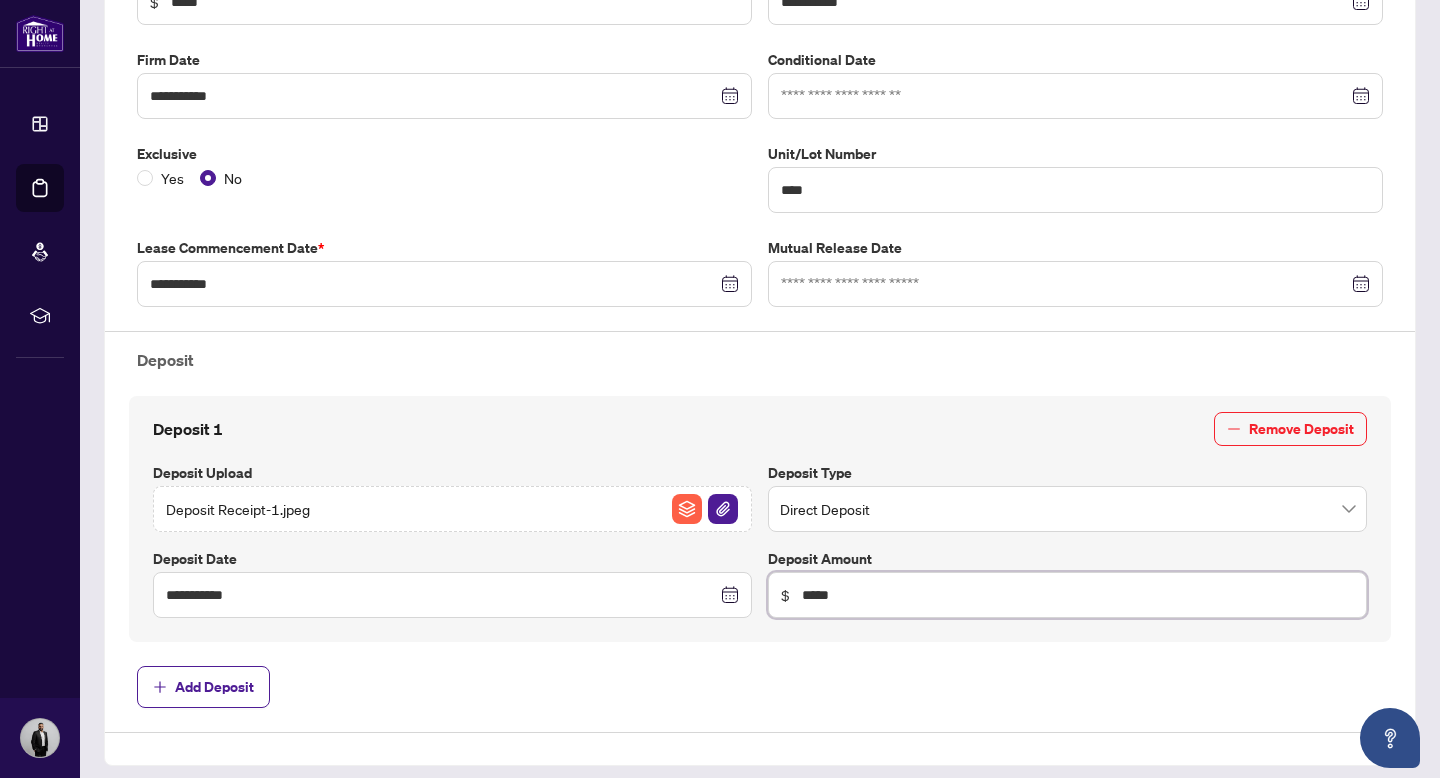 type on "*****" 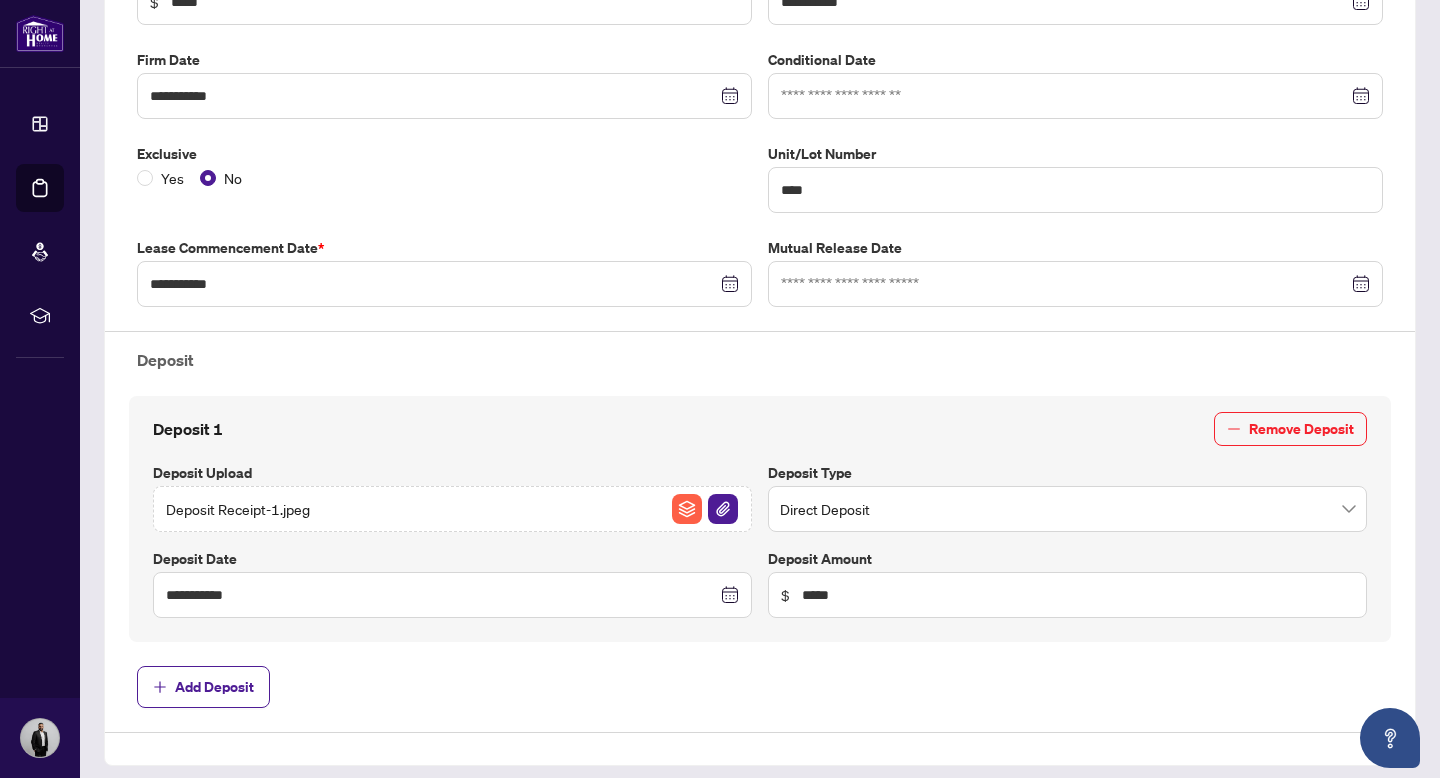 click on "Add Deposit" at bounding box center (760, 687) 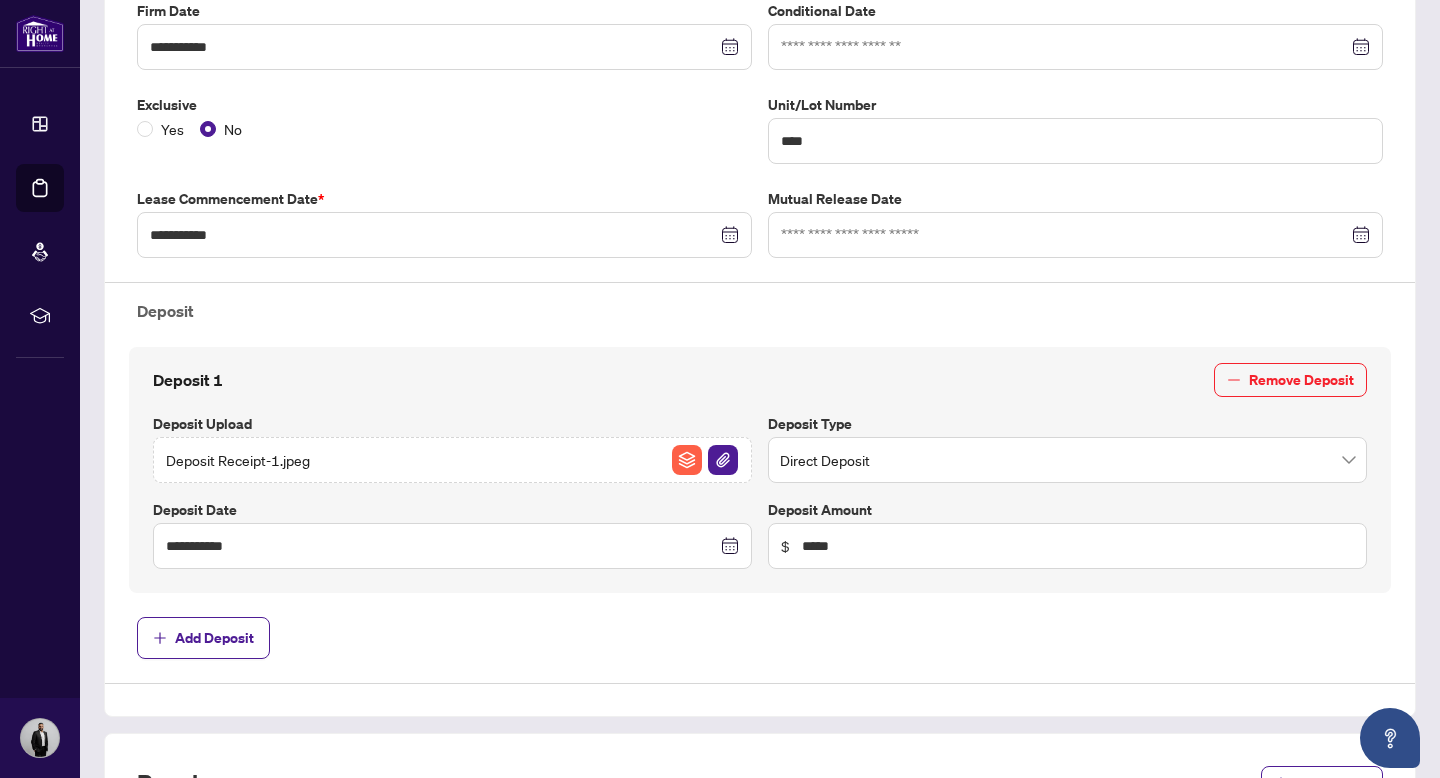 scroll, scrollTop: 456, scrollLeft: 0, axis: vertical 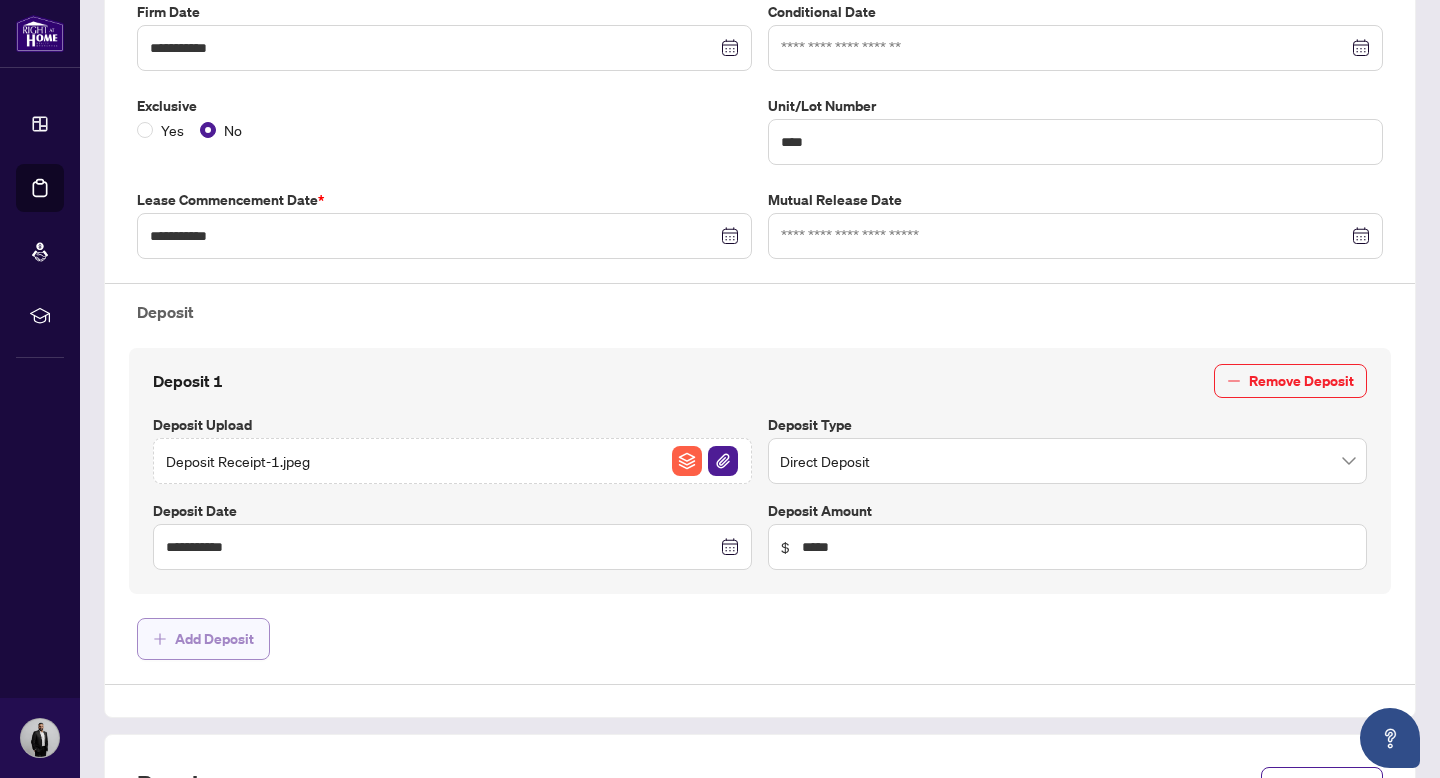 click on "Add Deposit" at bounding box center [214, 639] 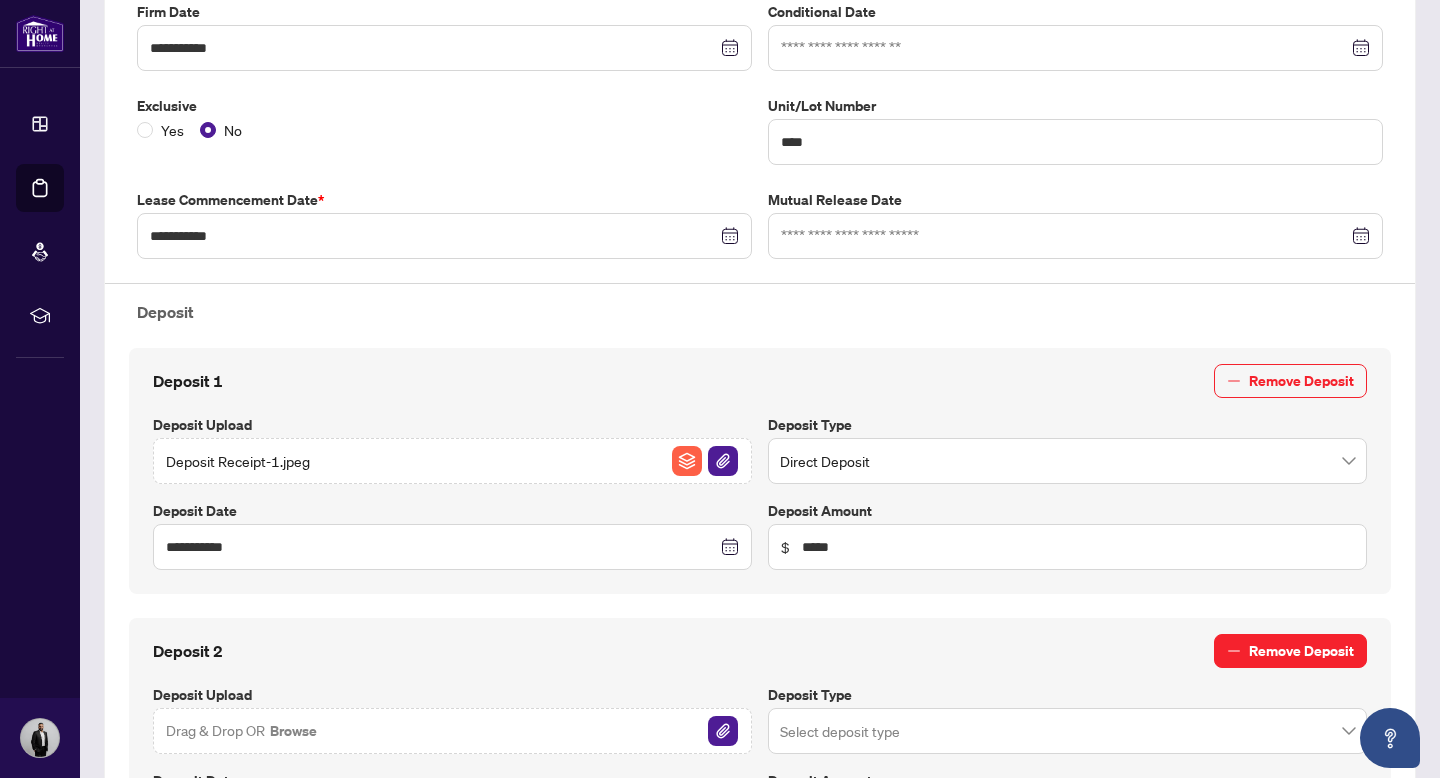 click on "Remove Deposit" at bounding box center (1301, 651) 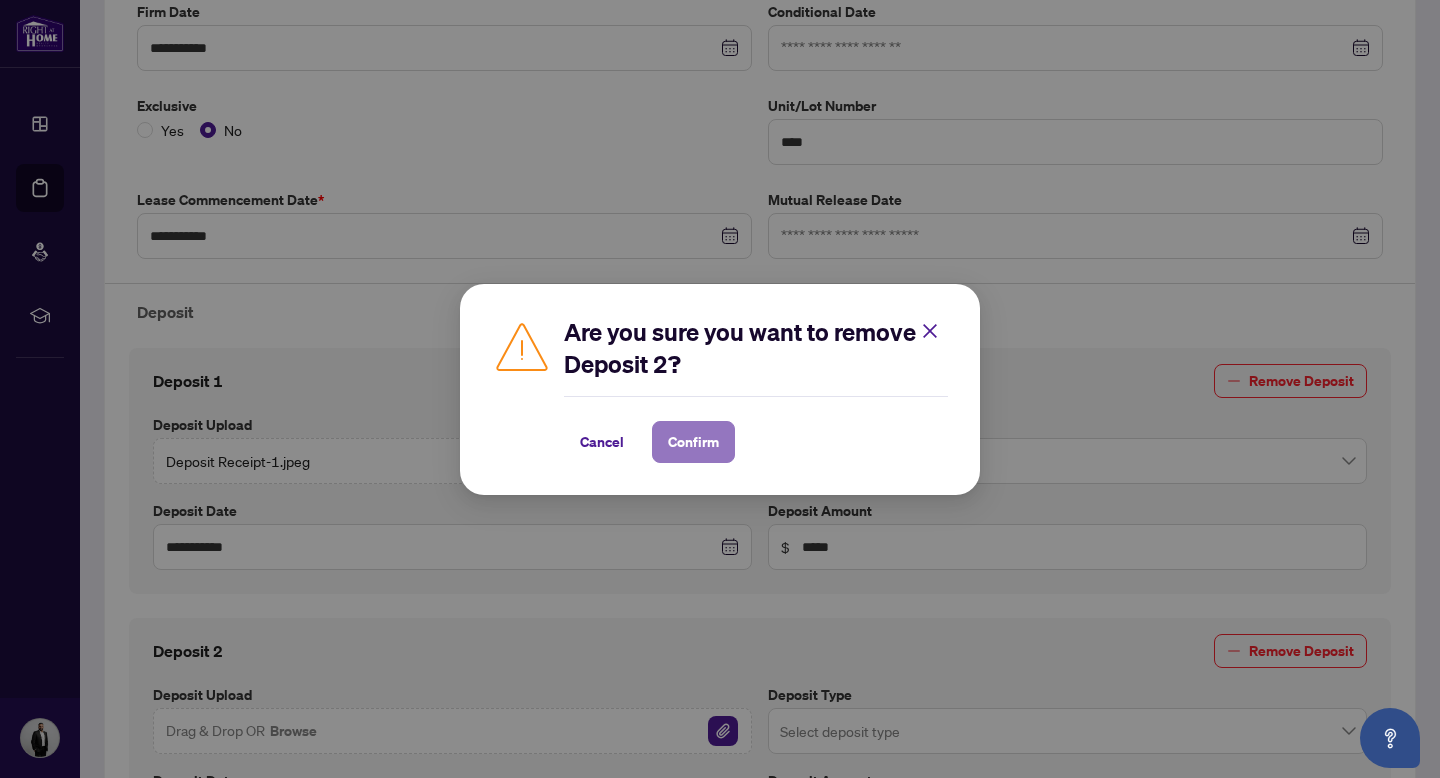 click on "Confirm" at bounding box center [693, 442] 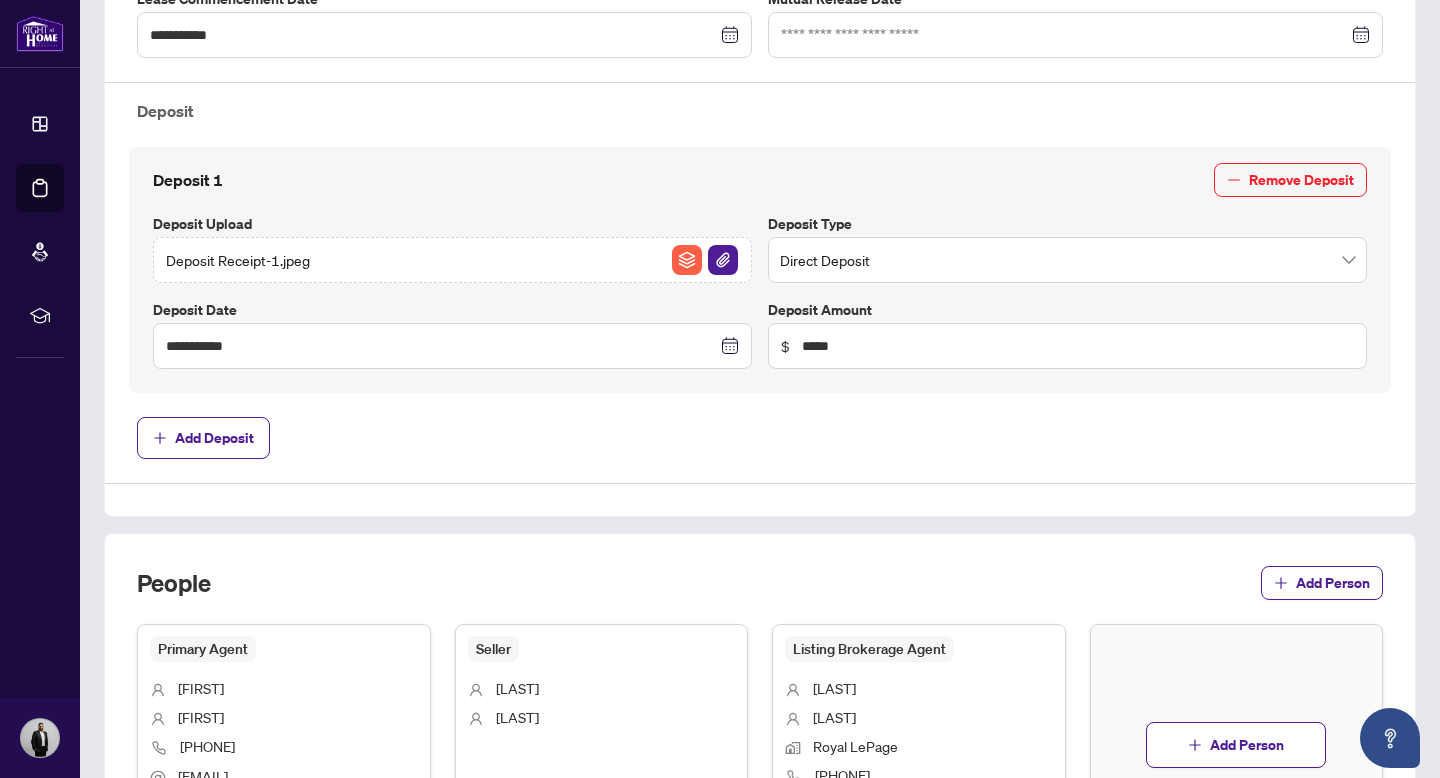 scroll, scrollTop: 928, scrollLeft: 0, axis: vertical 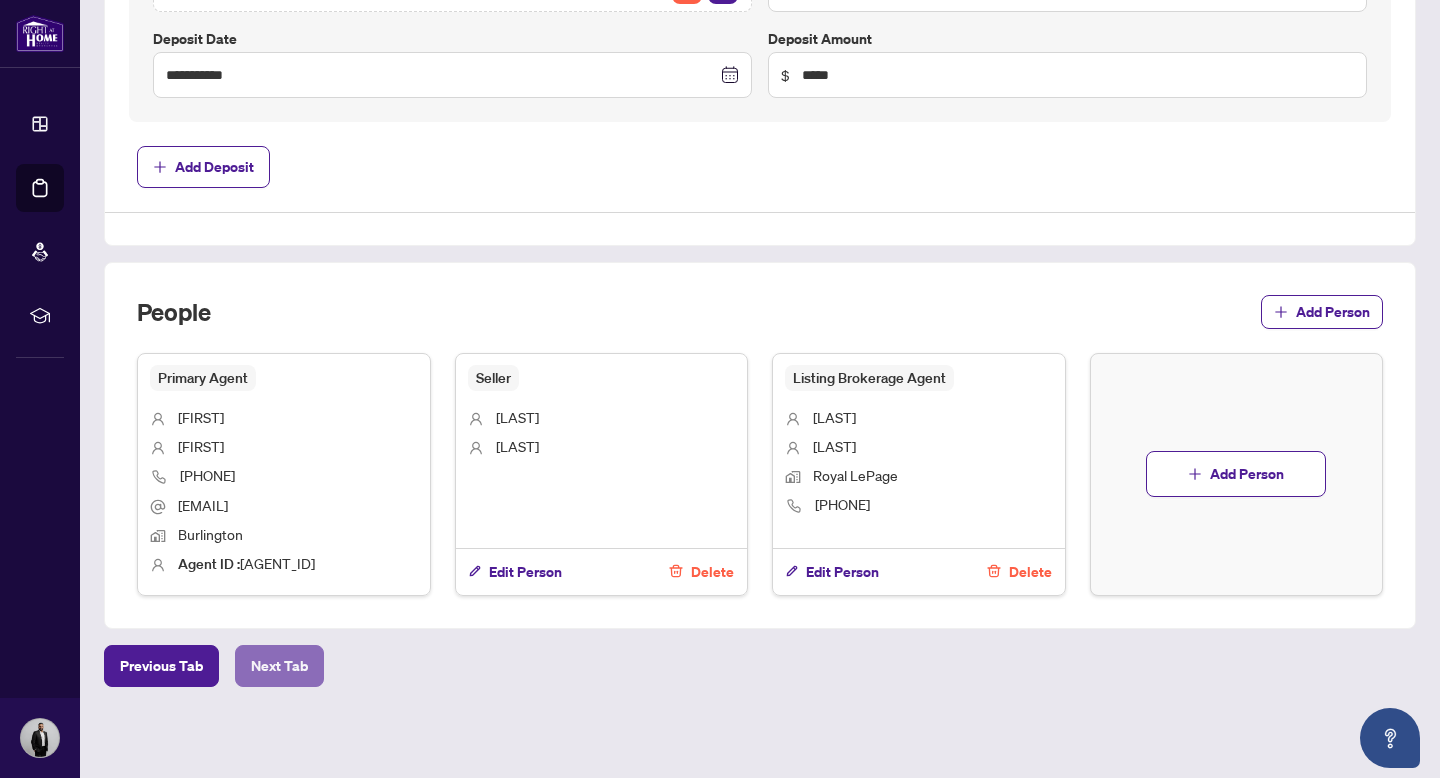 click on "Next Tab" at bounding box center [279, 666] 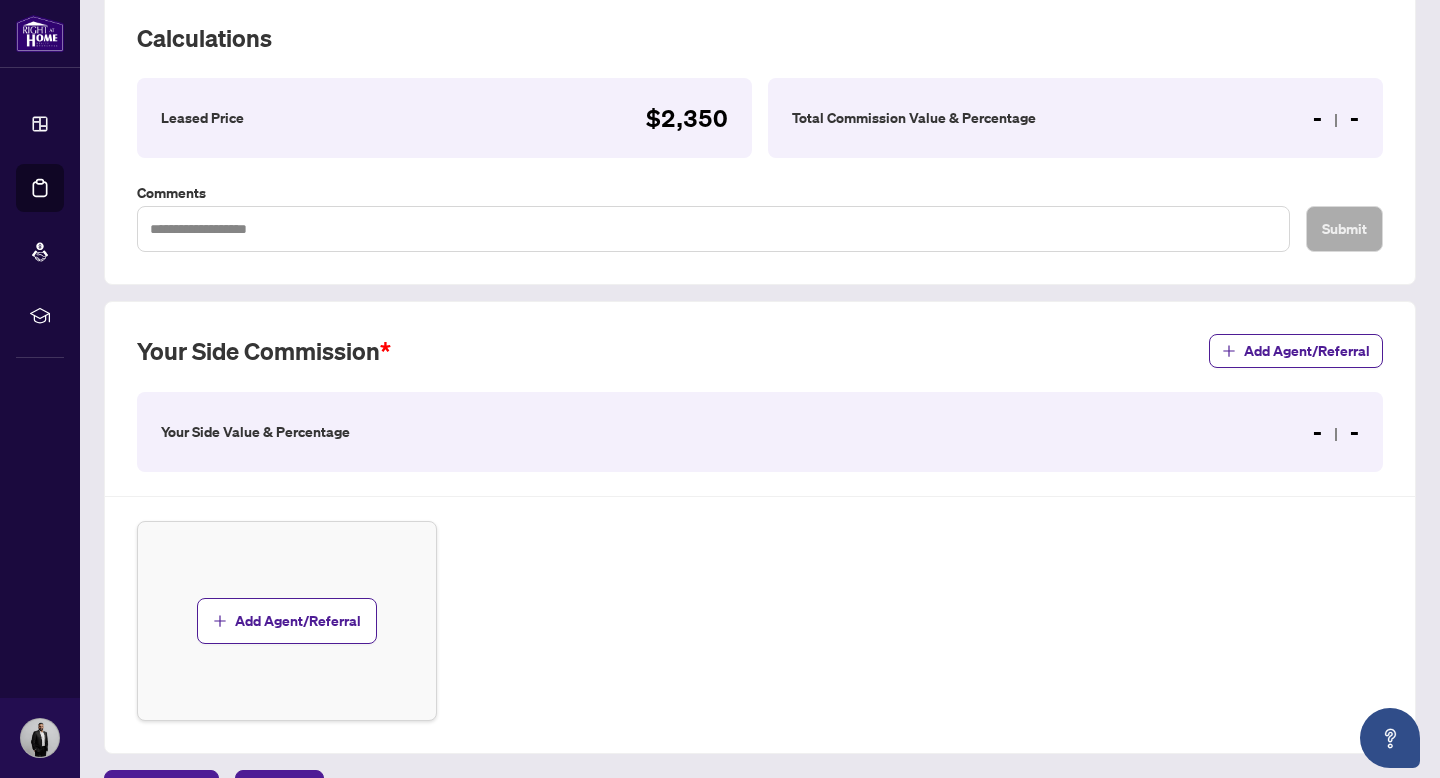 scroll, scrollTop: 276, scrollLeft: 0, axis: vertical 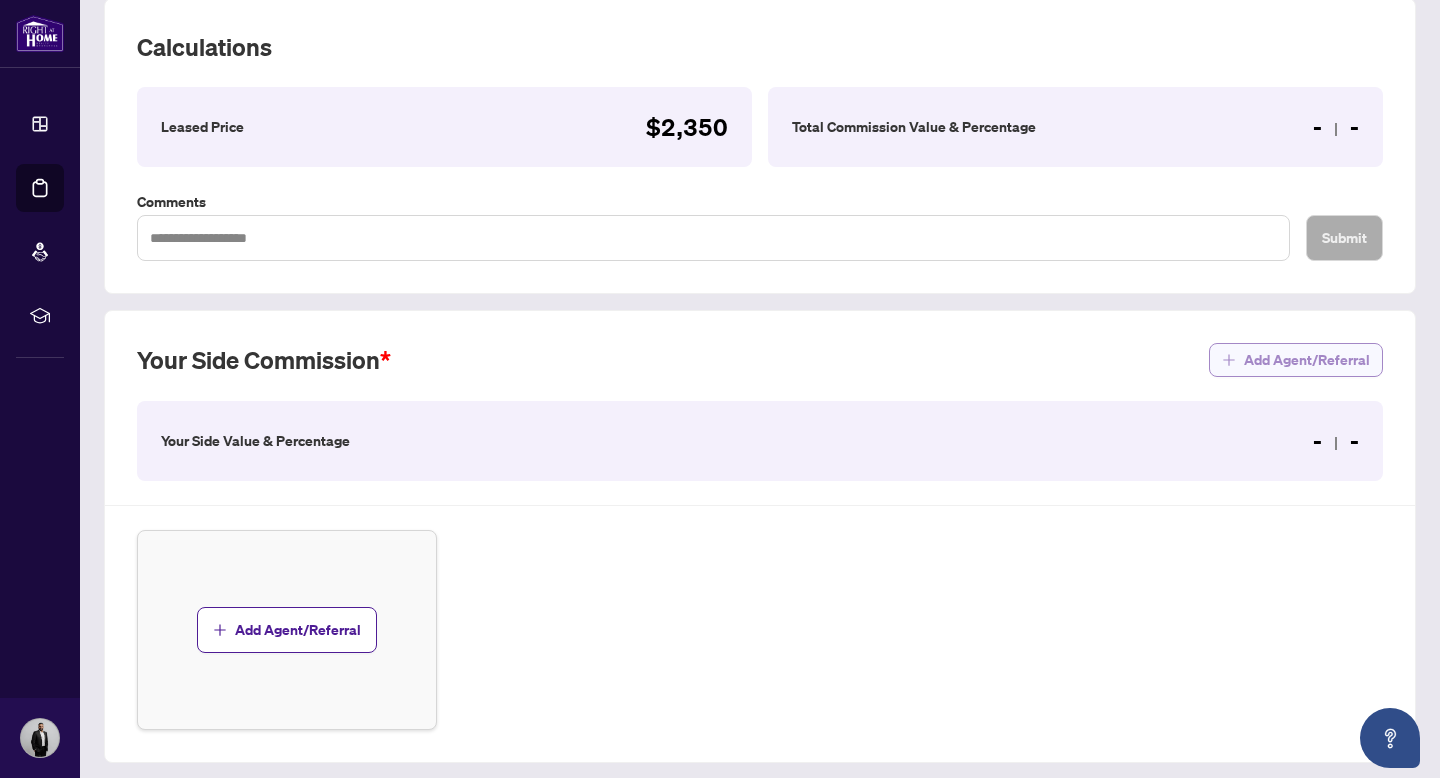 click on "Add Agent/Referral" at bounding box center [1307, 360] 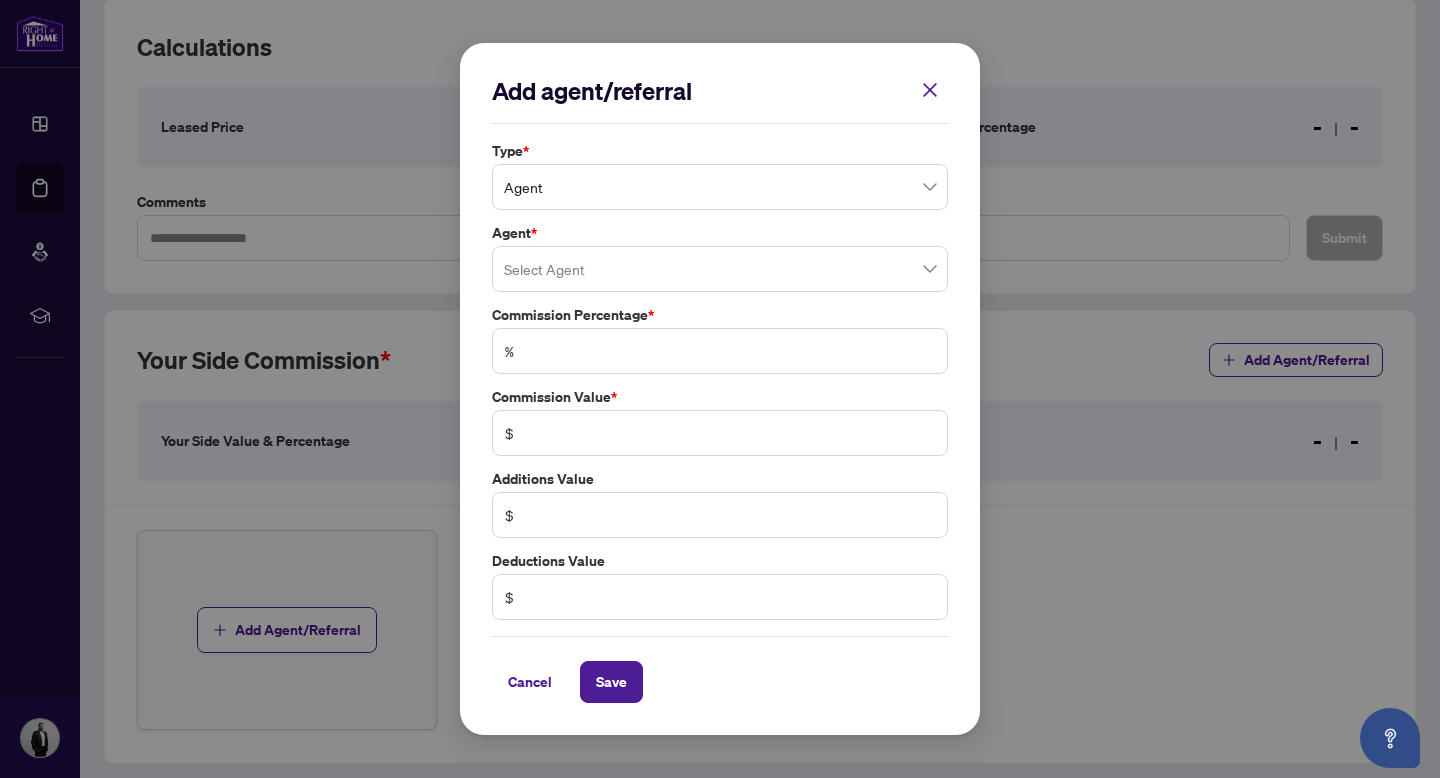 click at bounding box center (720, 269) 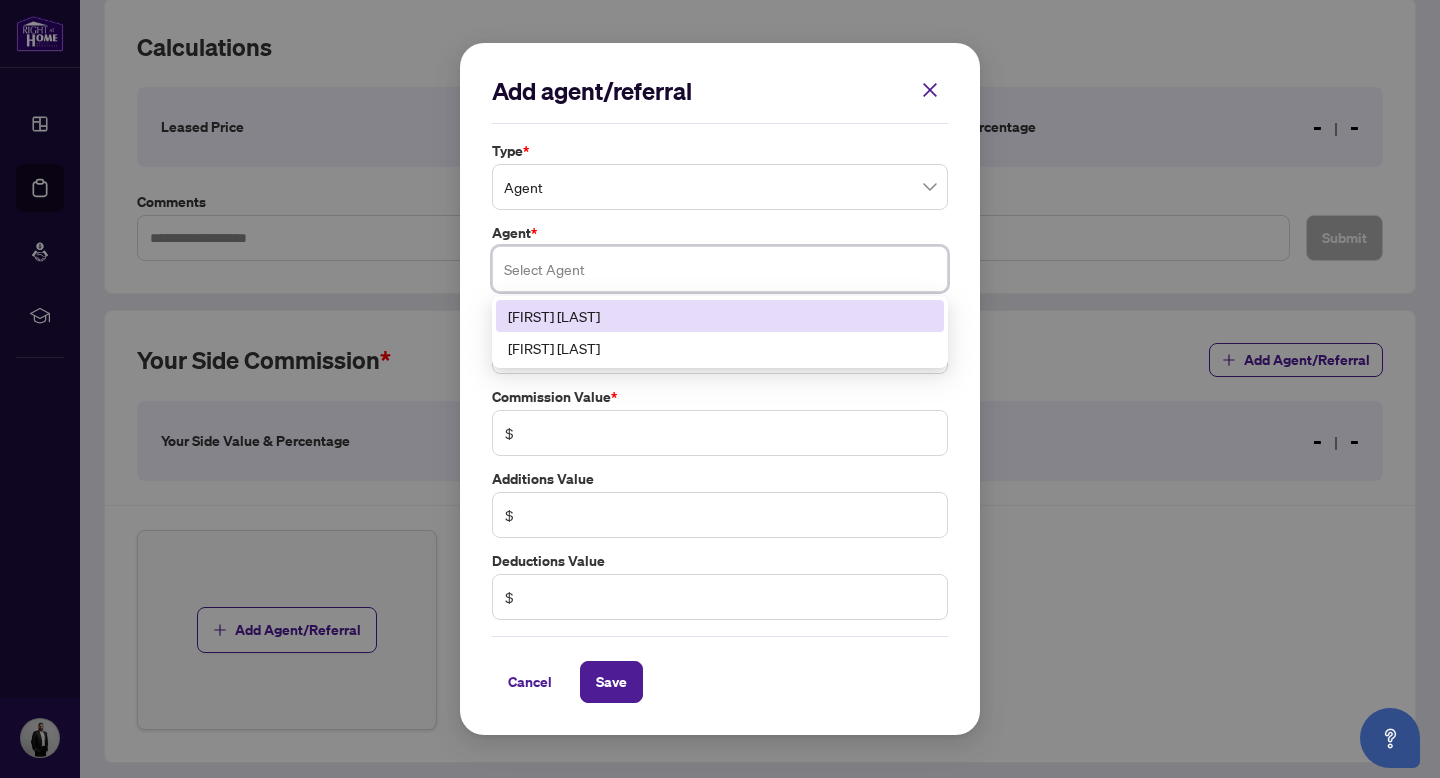 click on "[FIRST] [LAST]" at bounding box center (720, 316) 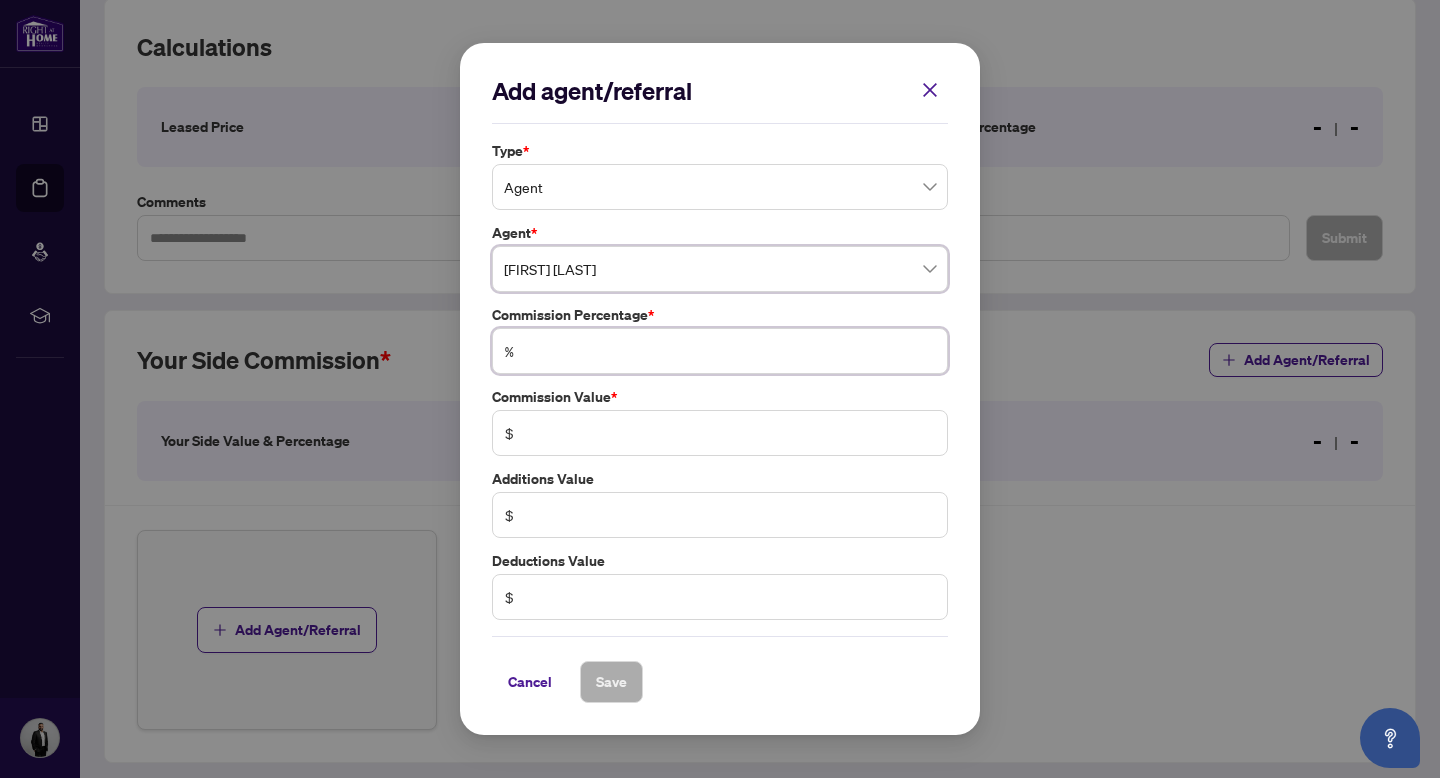 click at bounding box center [730, 351] 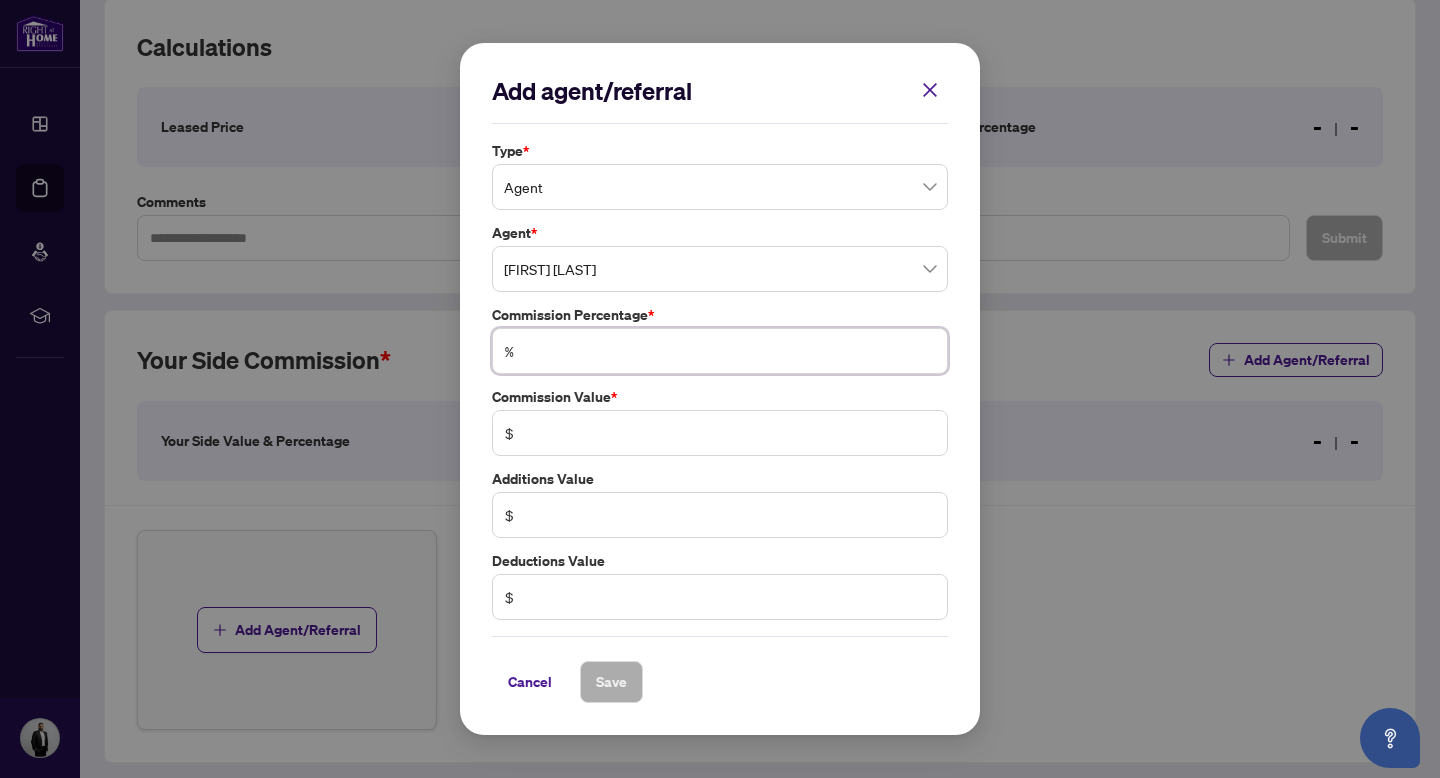 type on "*" 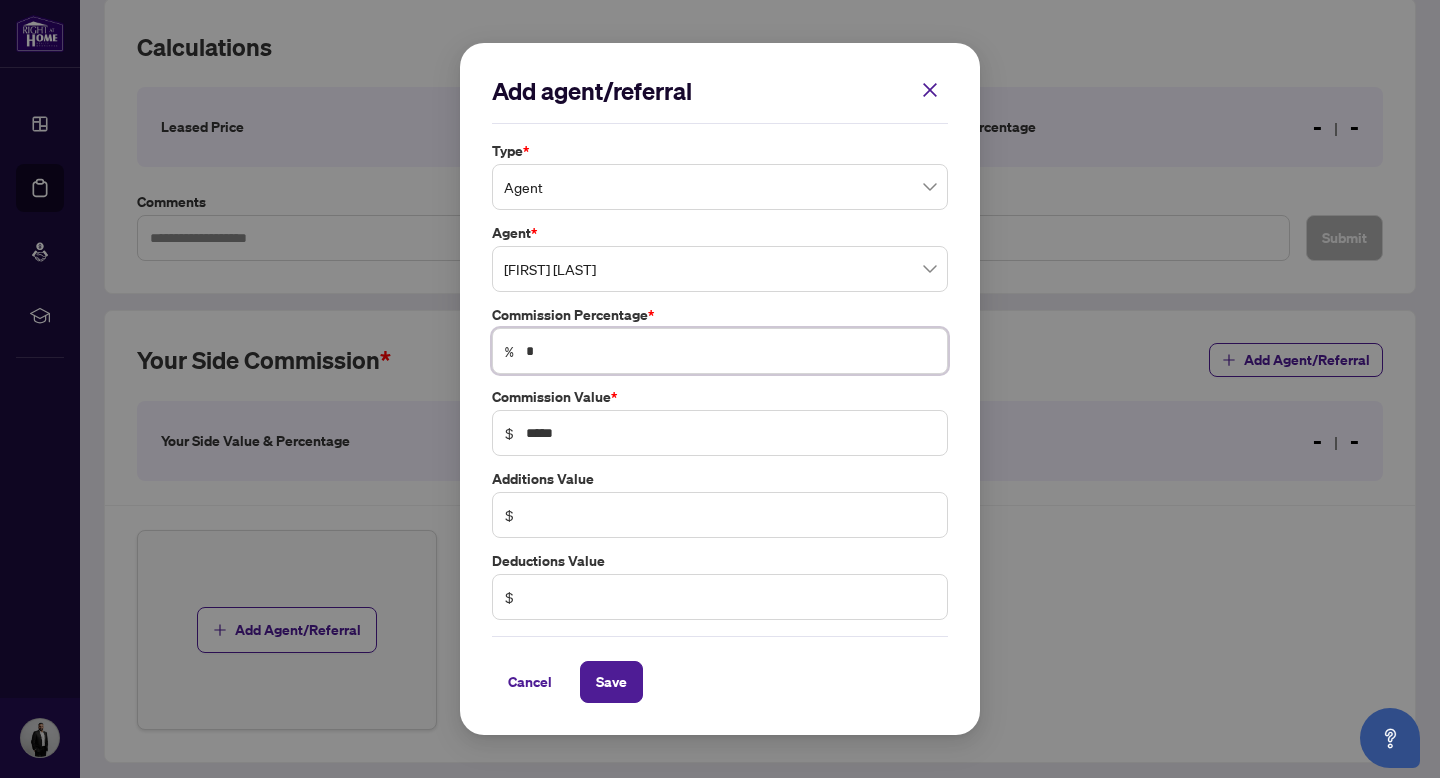 type on "**" 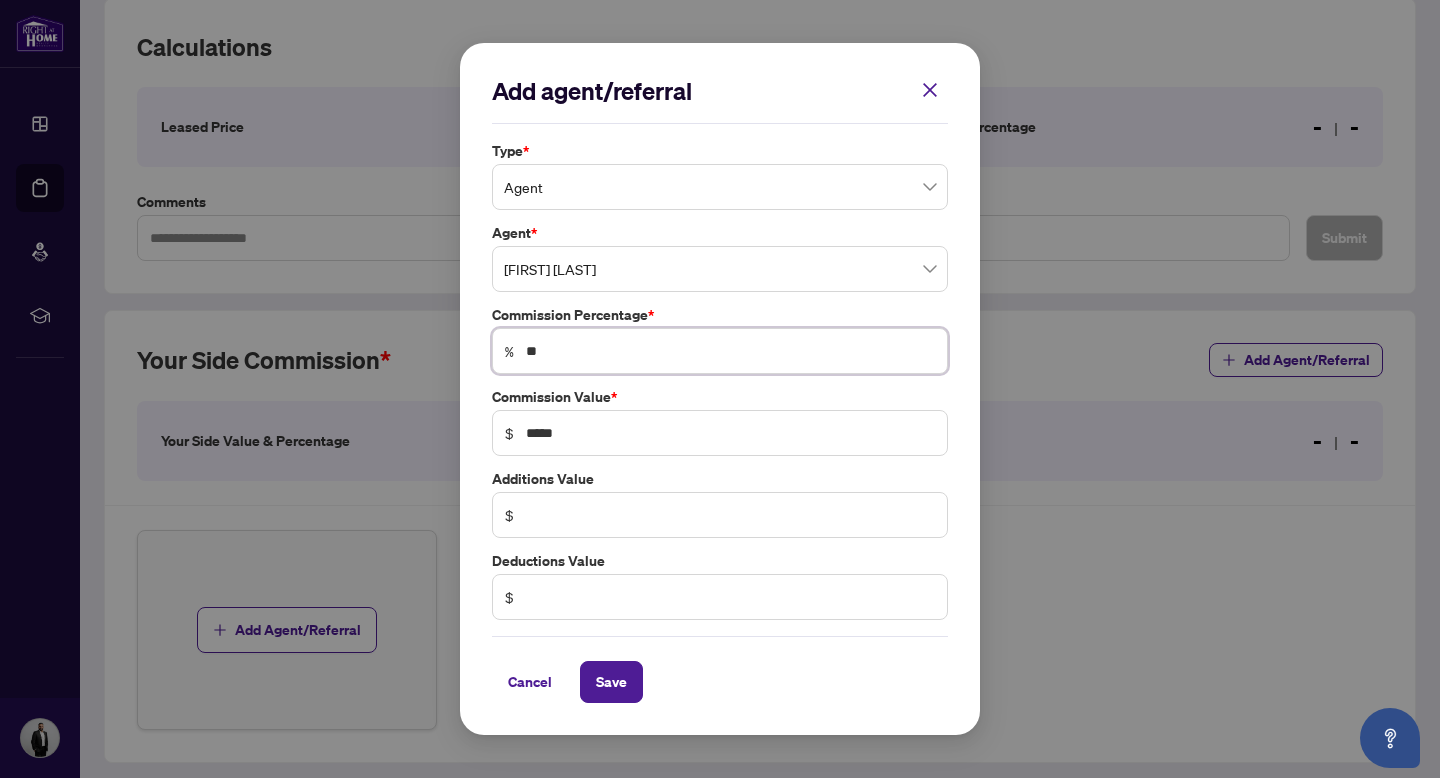 type on "**" 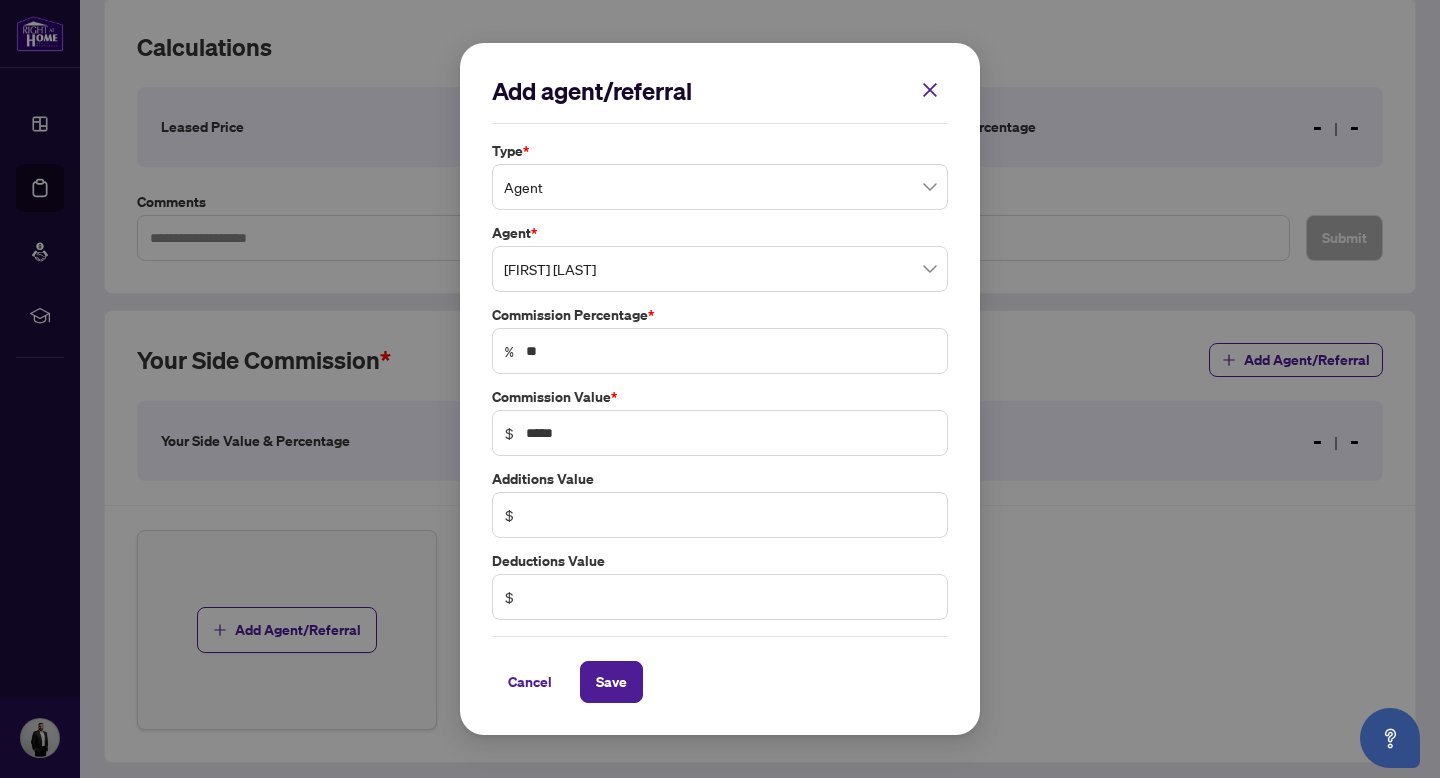 click on "Additions Value" at bounding box center (720, 479) 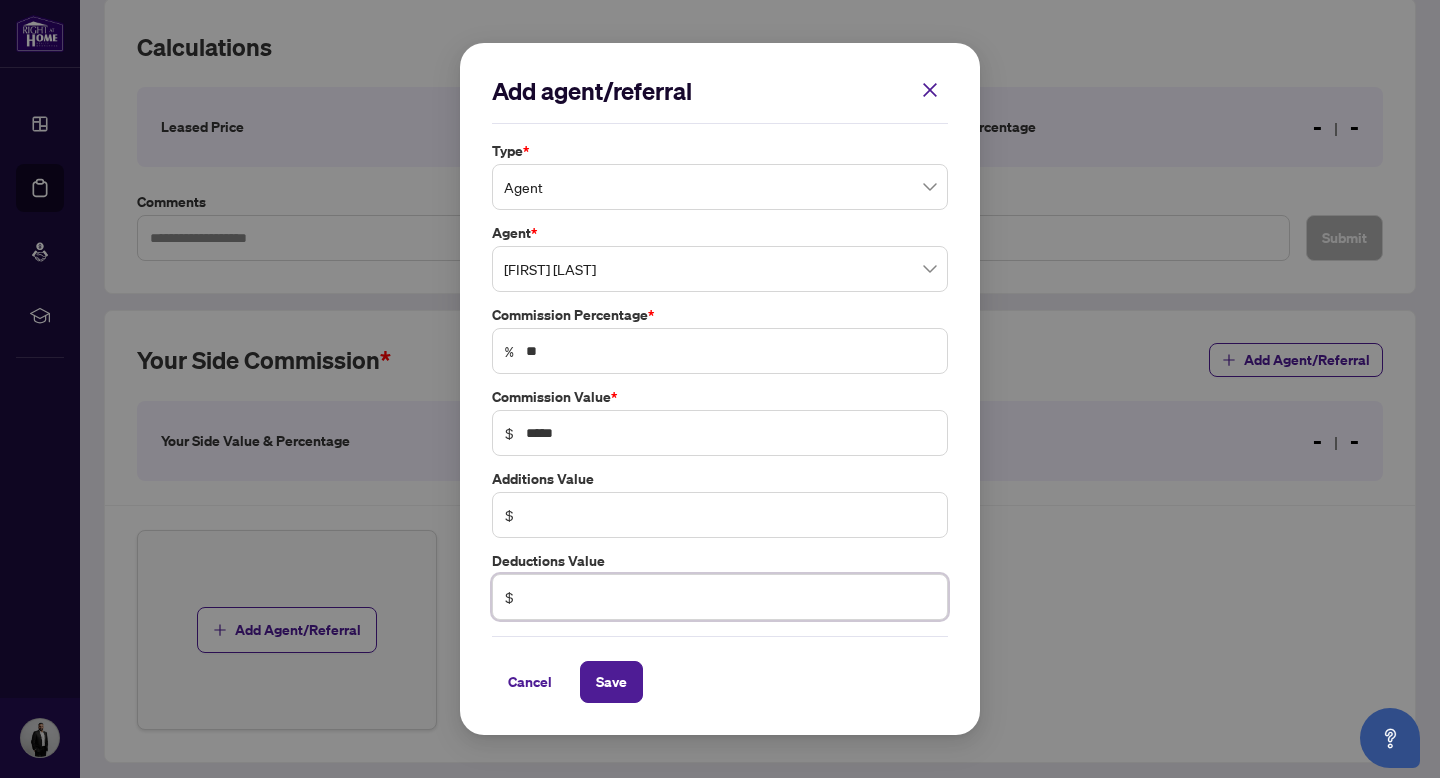 click at bounding box center [730, 597] 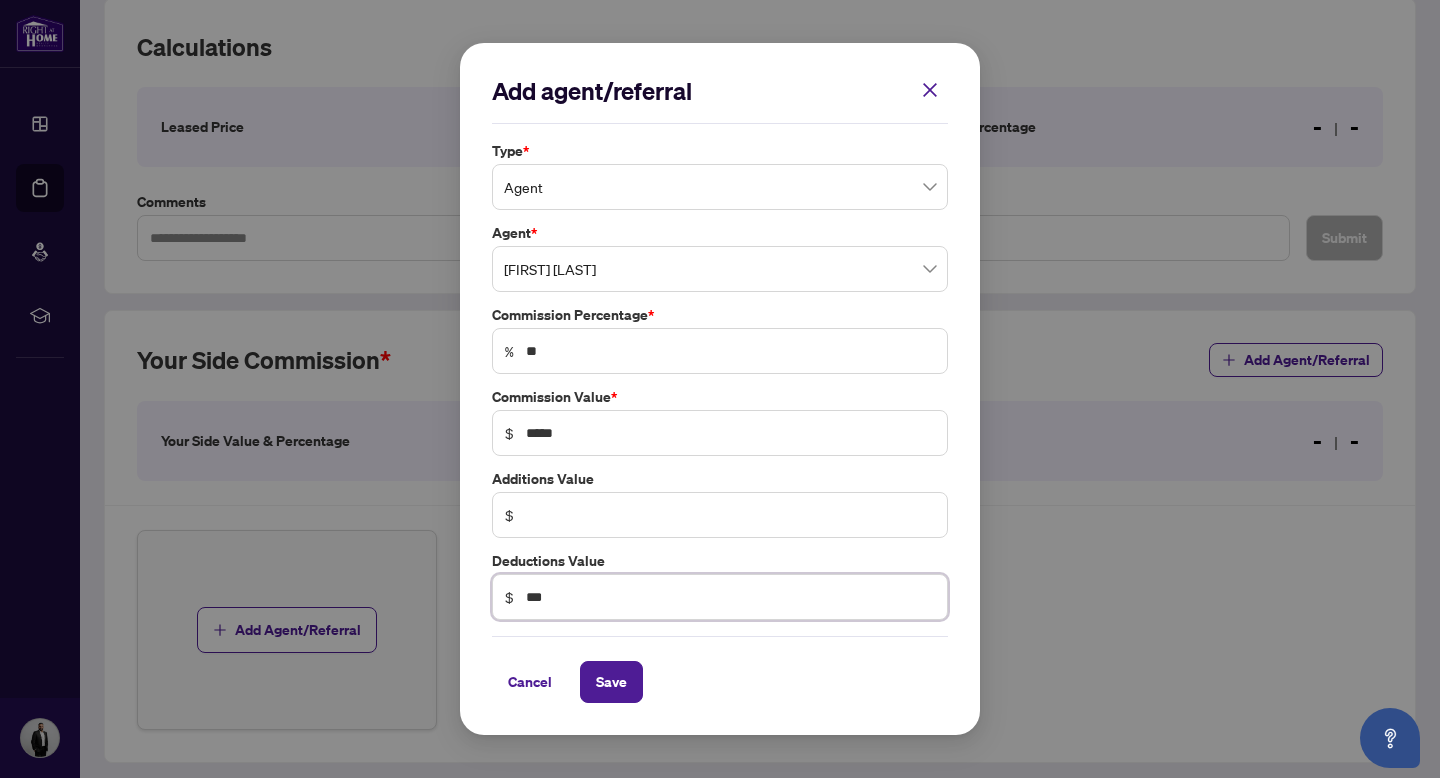 type on "***" 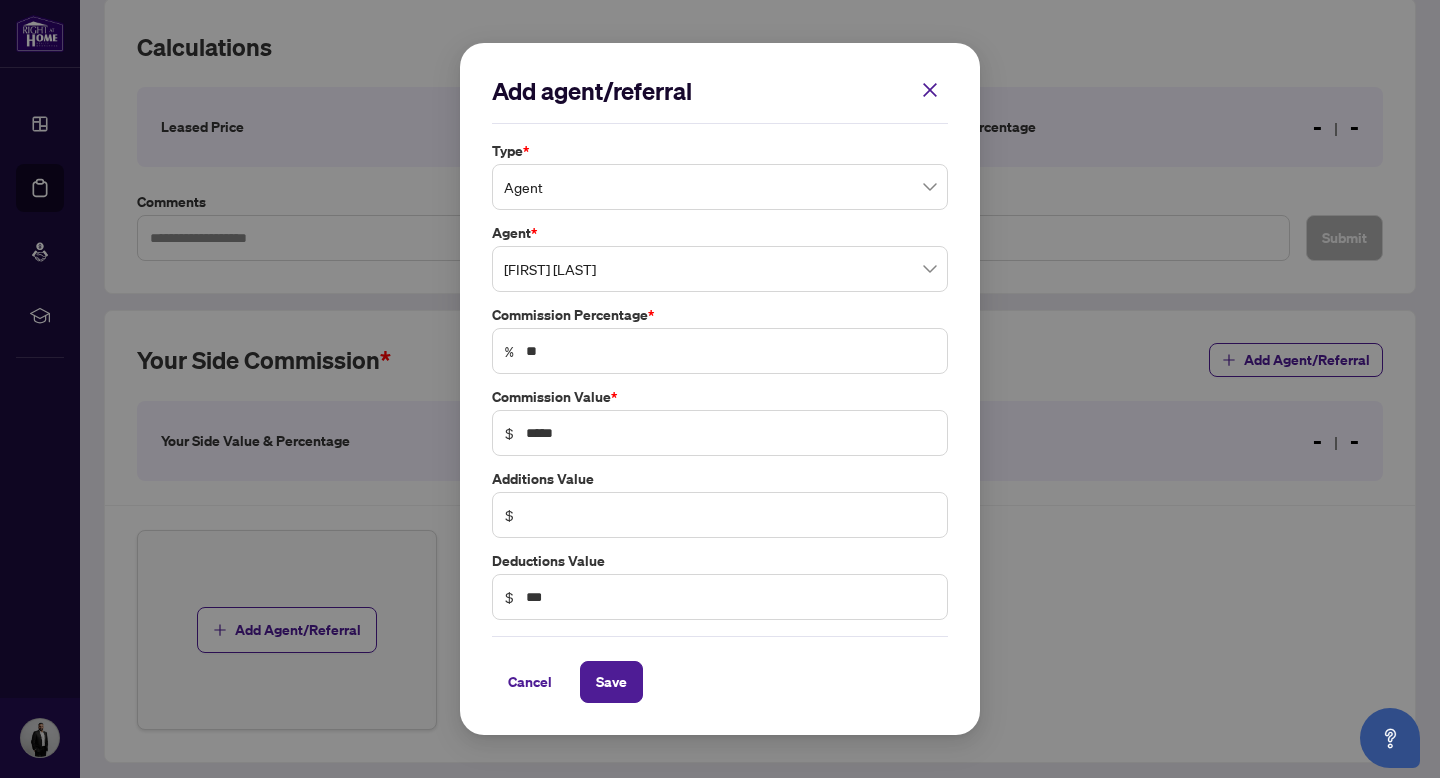 click on "Cancel Save" at bounding box center [720, 682] 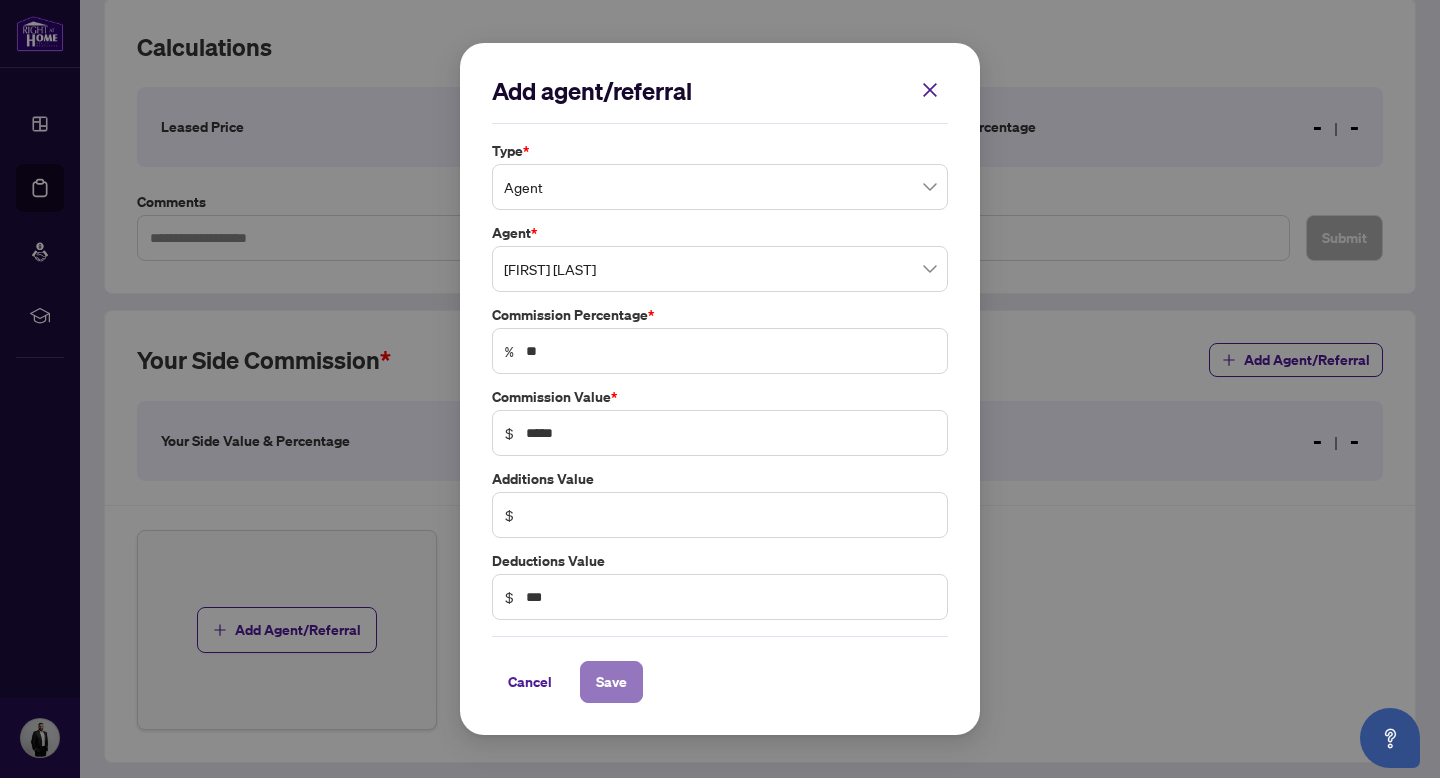 click on "Save" at bounding box center (611, 682) 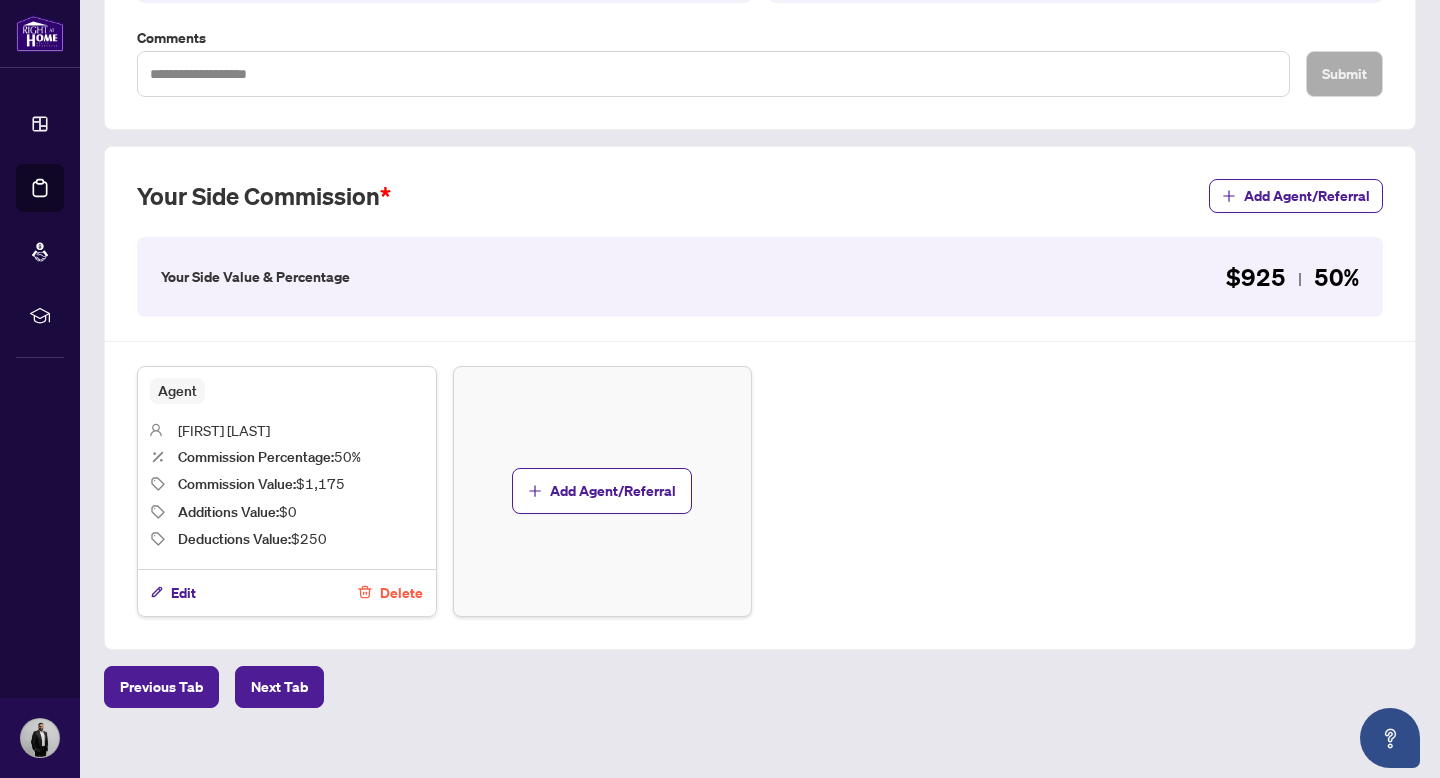 scroll, scrollTop: 456, scrollLeft: 0, axis: vertical 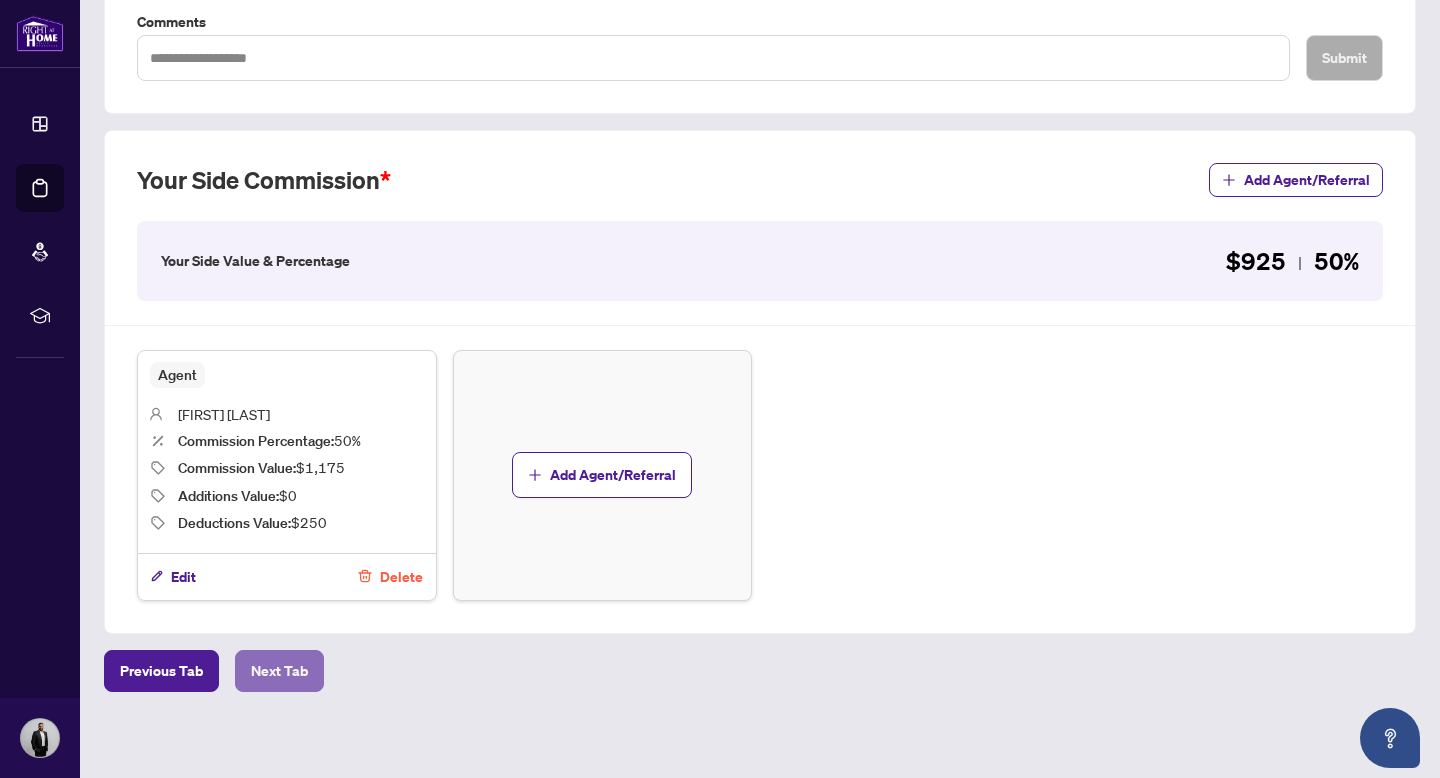 click on "Next Tab" at bounding box center [279, 671] 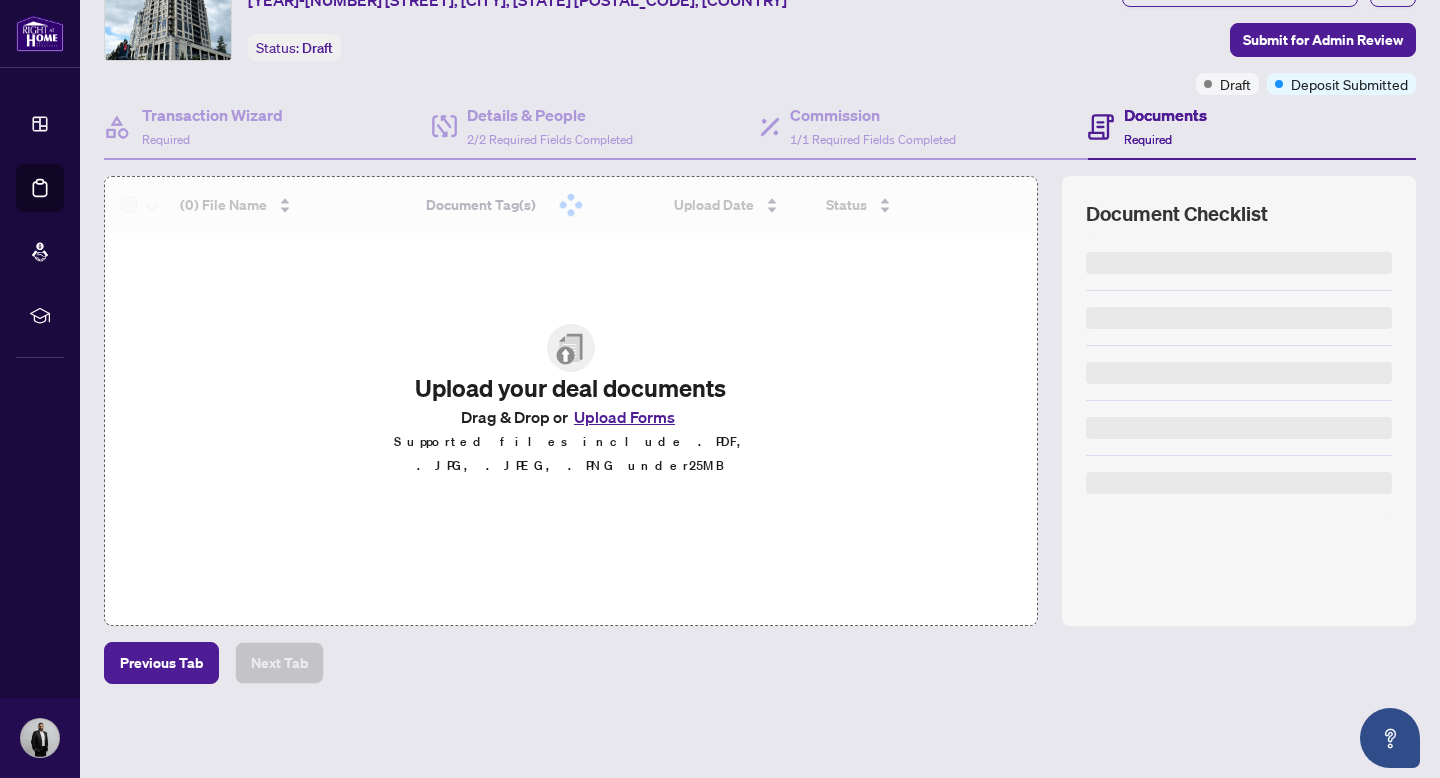 scroll, scrollTop: 0, scrollLeft: 0, axis: both 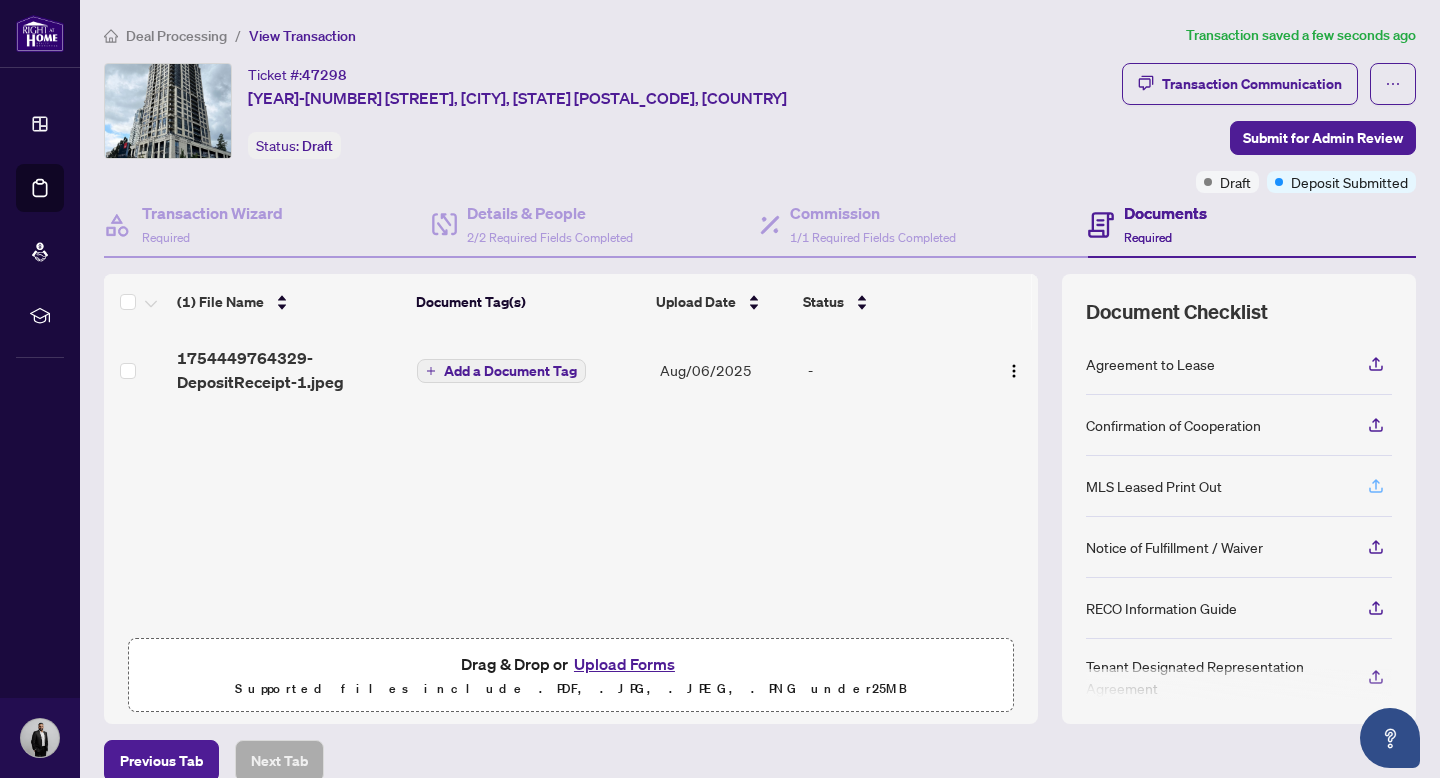 click 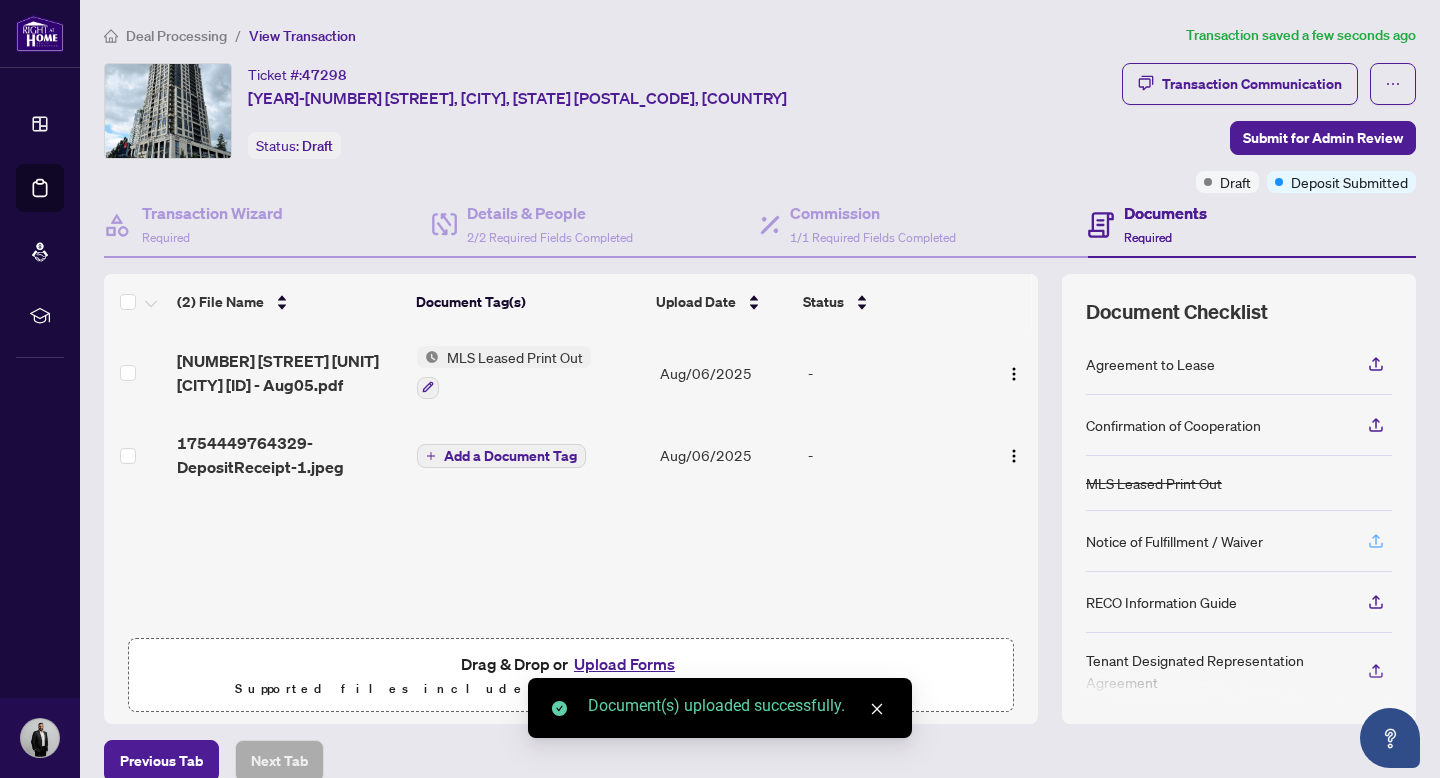 click 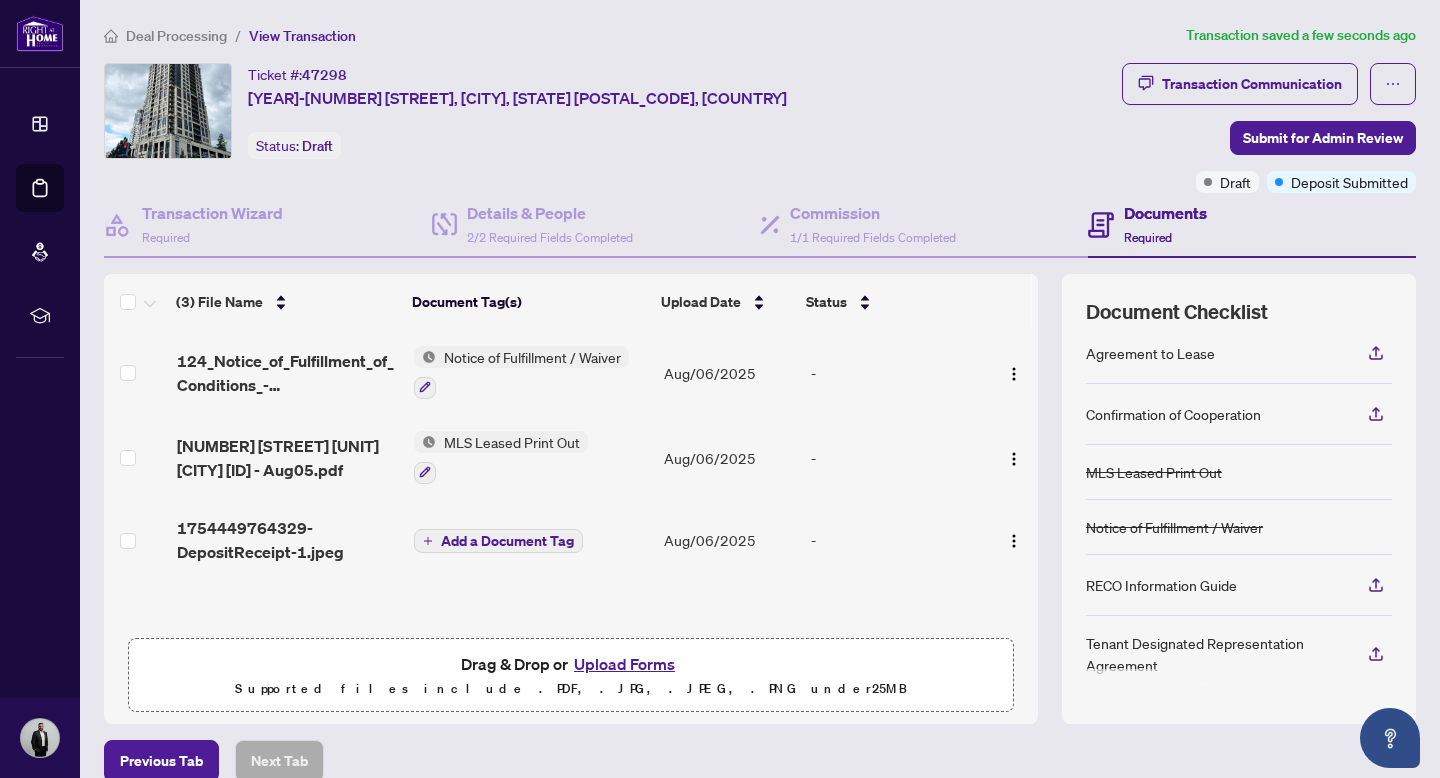 scroll, scrollTop: 0, scrollLeft: 0, axis: both 